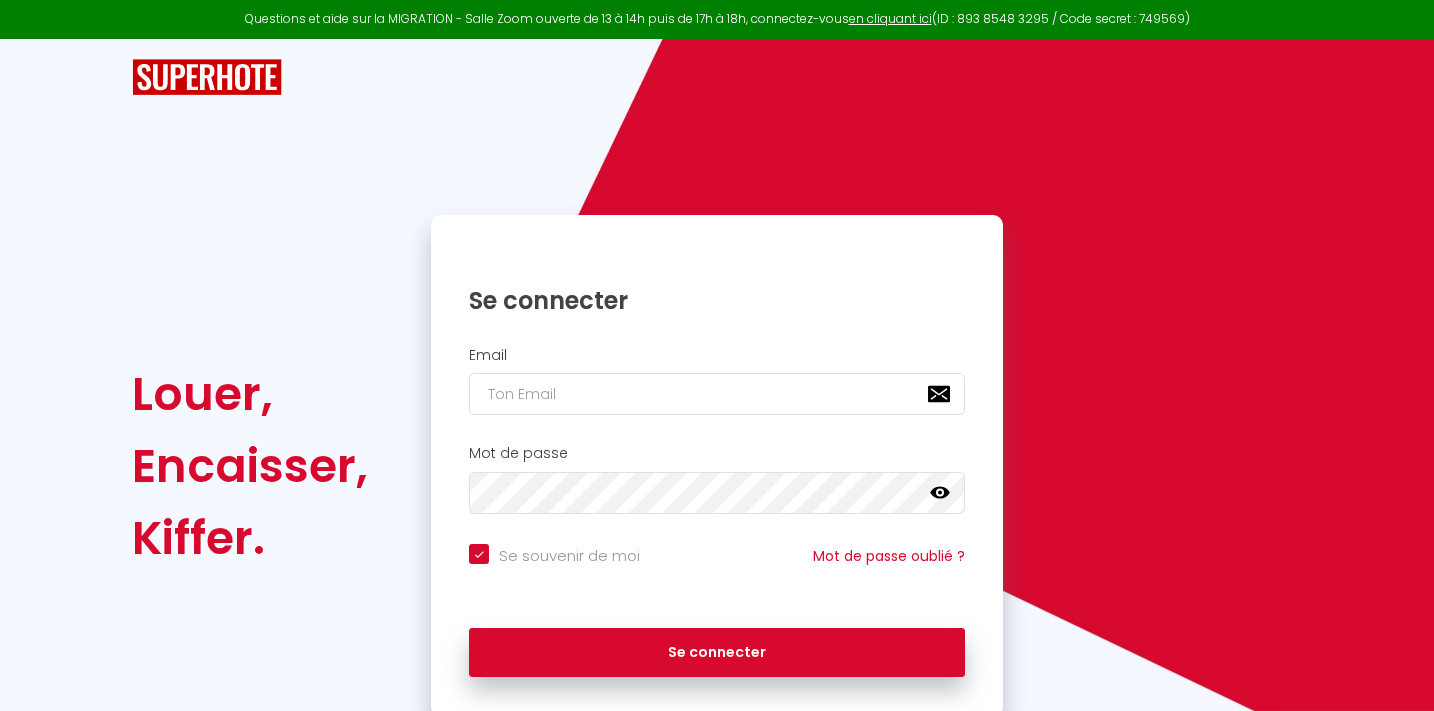 scroll, scrollTop: 0, scrollLeft: 0, axis: both 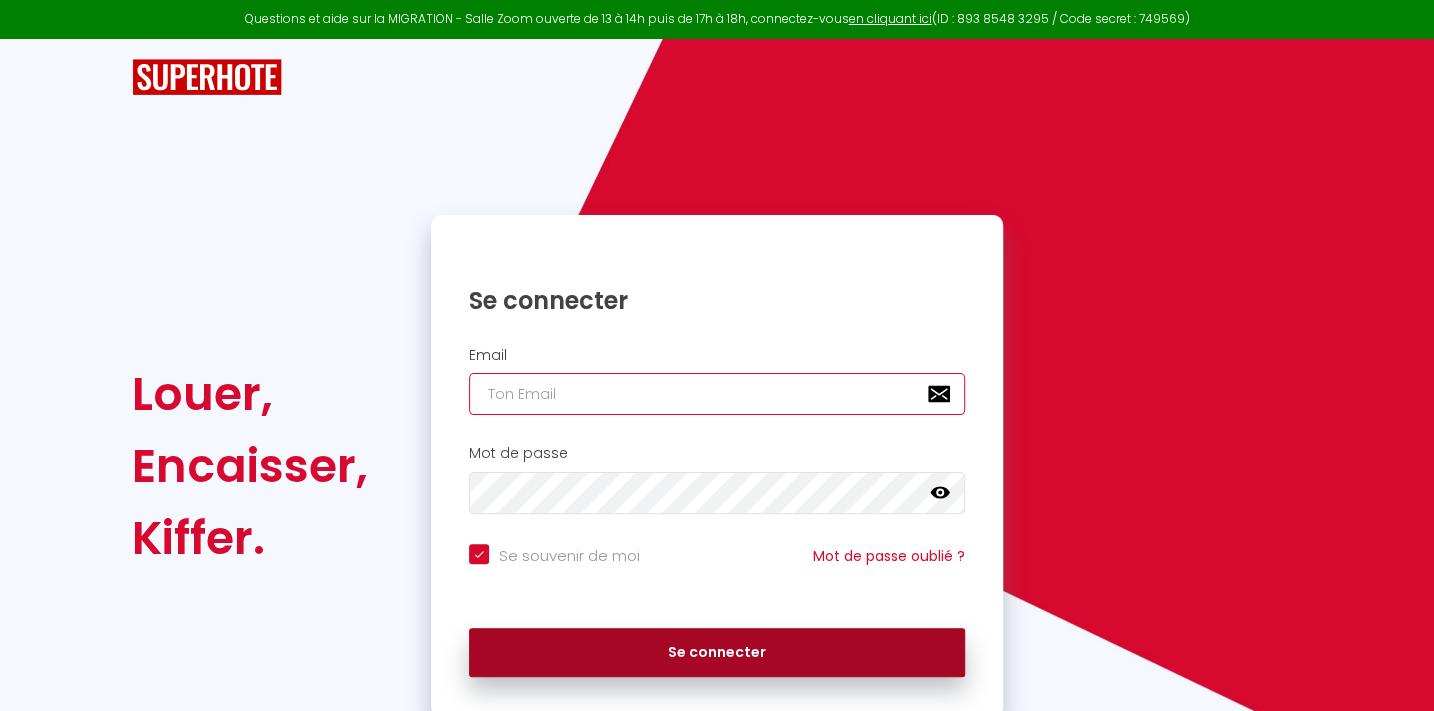 type on "contactvoyageur@[DOMAIN]" 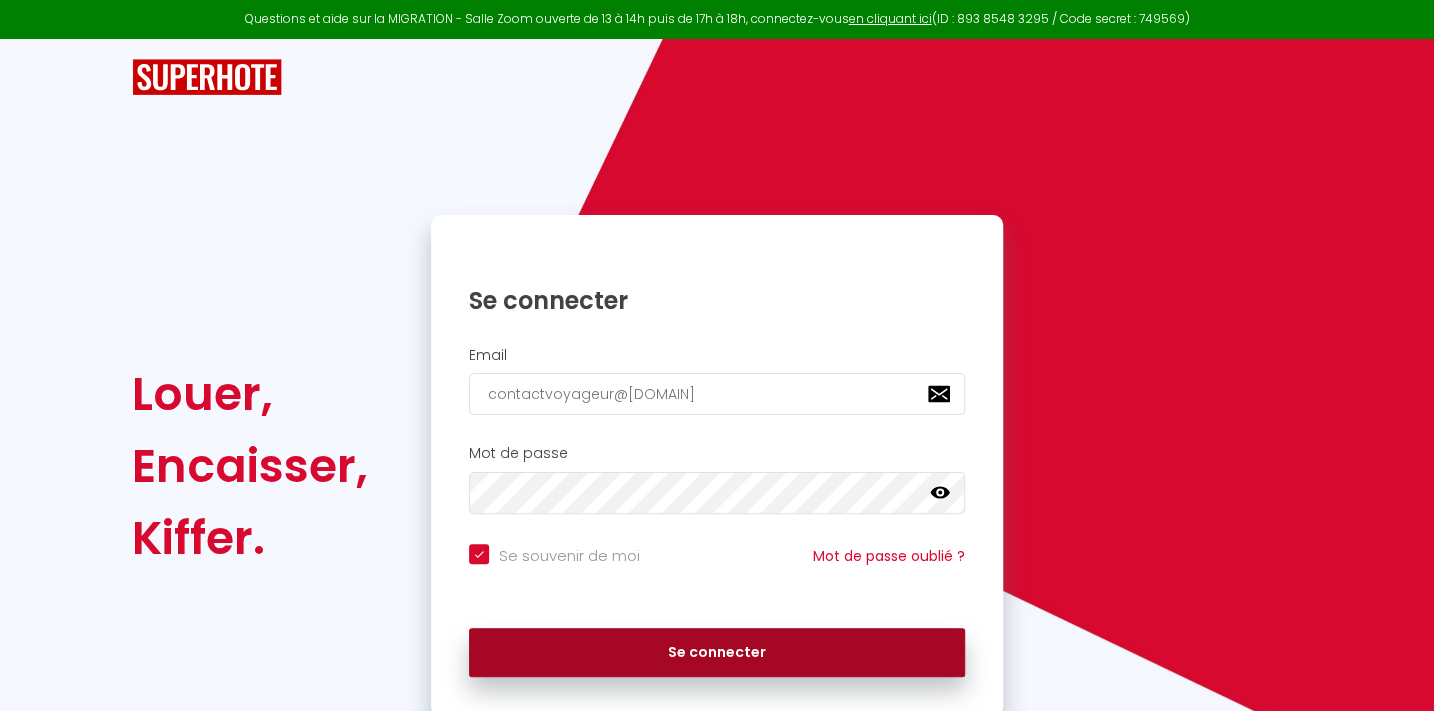 click on "Se connecter" at bounding box center (717, 653) 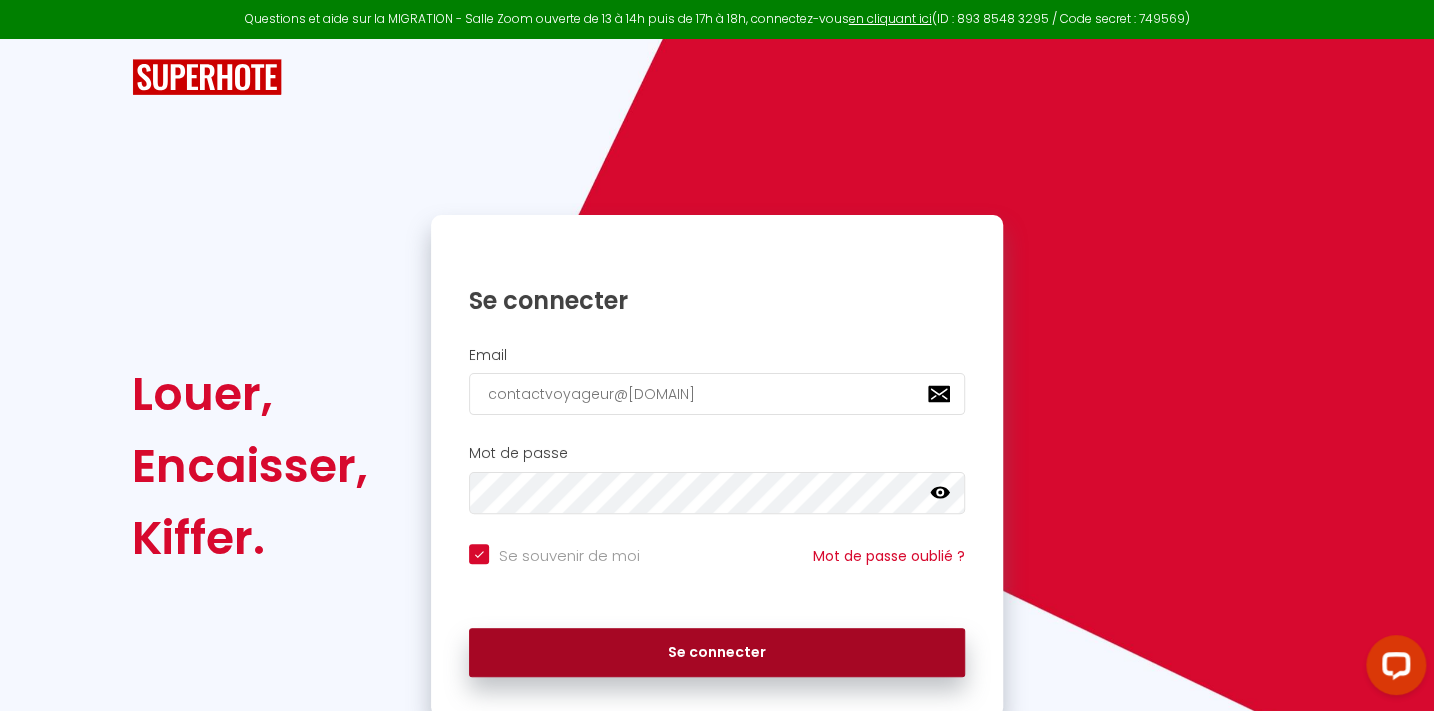 scroll, scrollTop: 0, scrollLeft: 0, axis: both 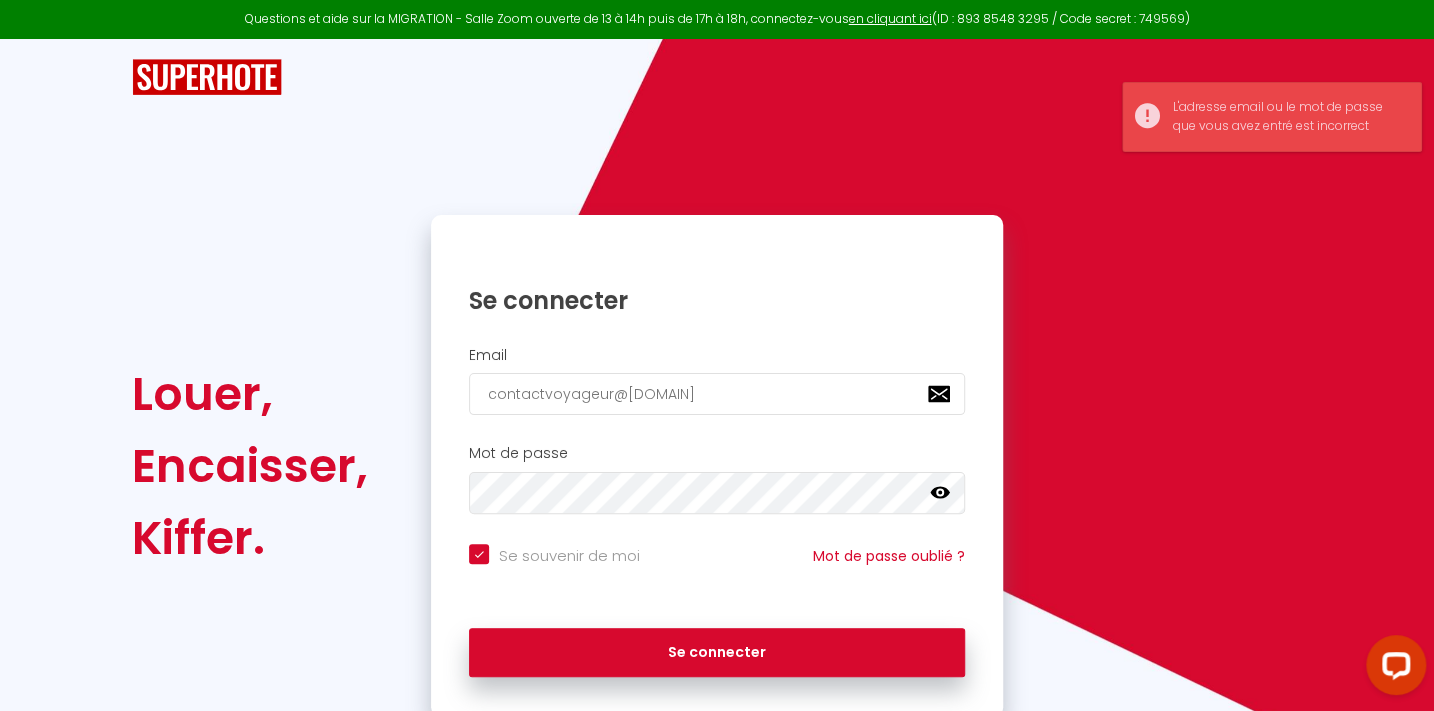 click 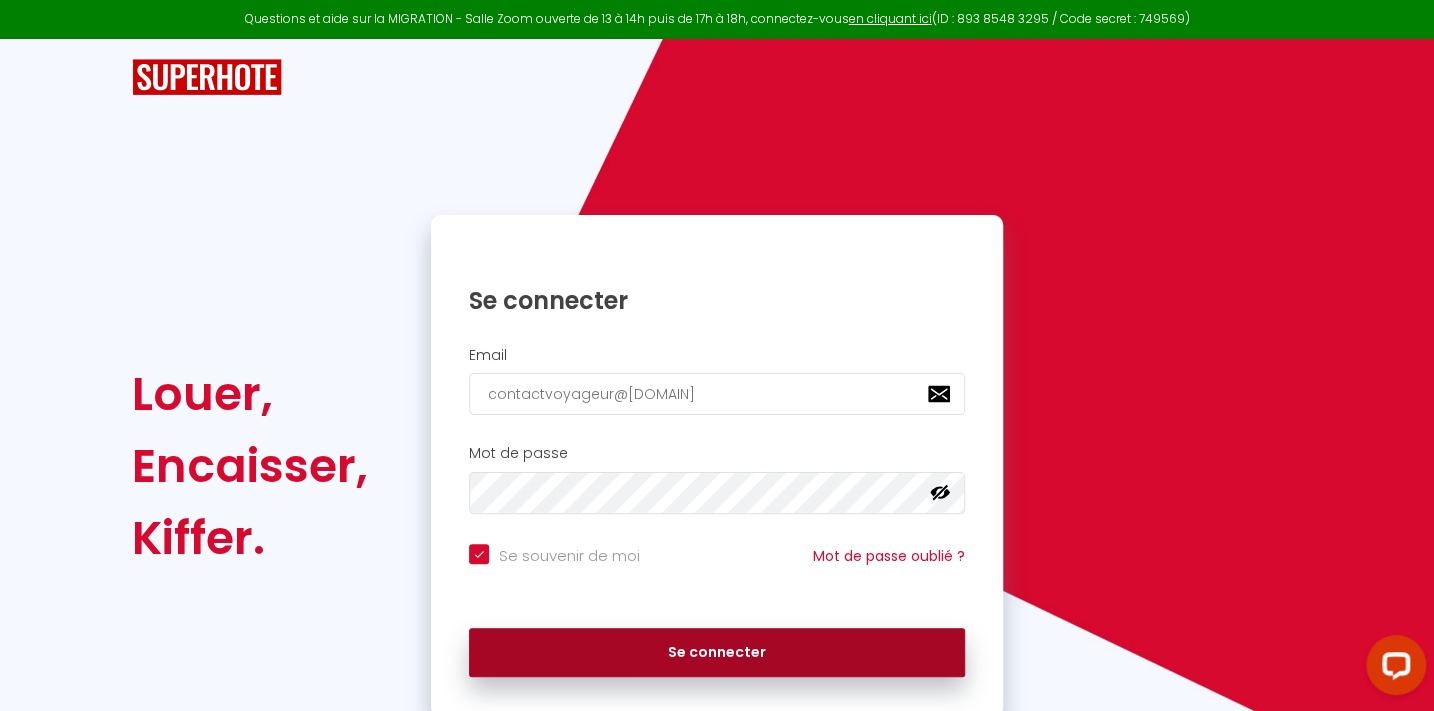 click on "Se connecter" at bounding box center [717, 653] 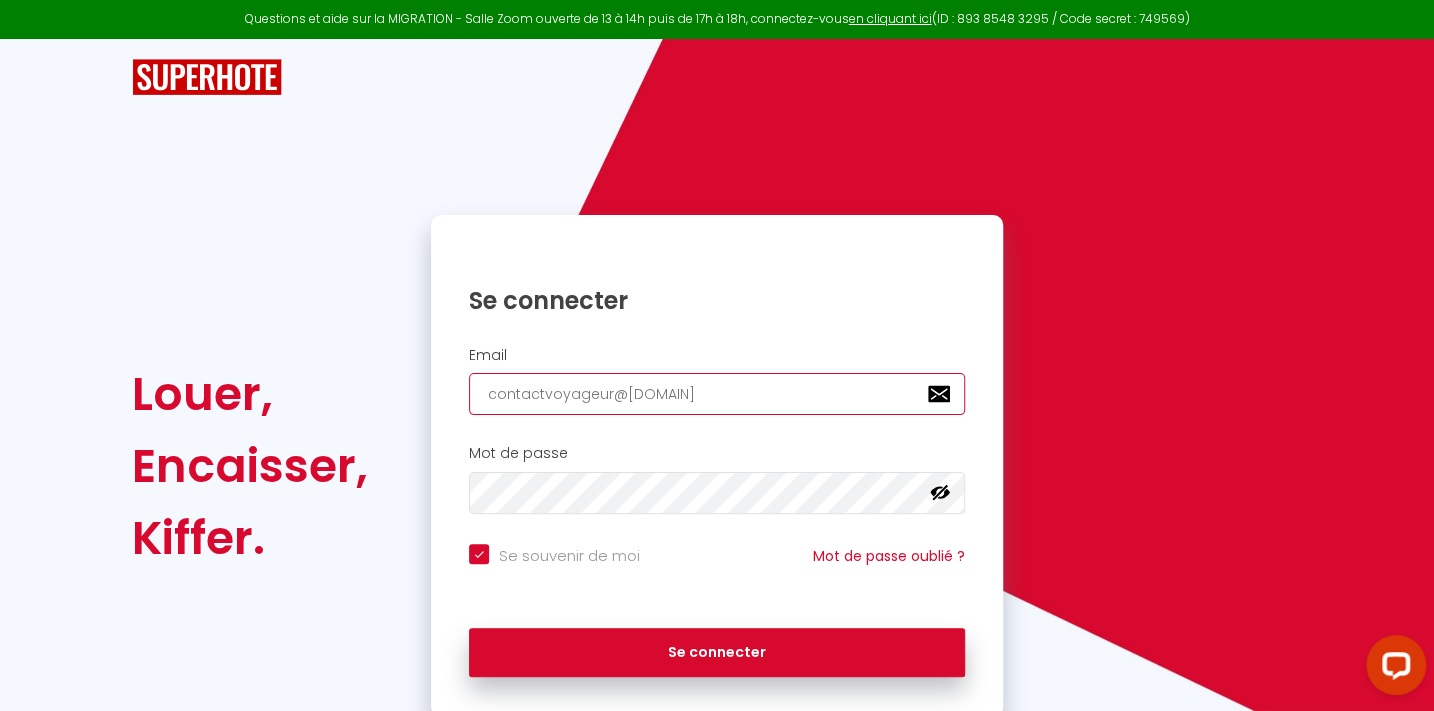 click on "contactvoyageur@[DOMAIN]" at bounding box center [717, 394] 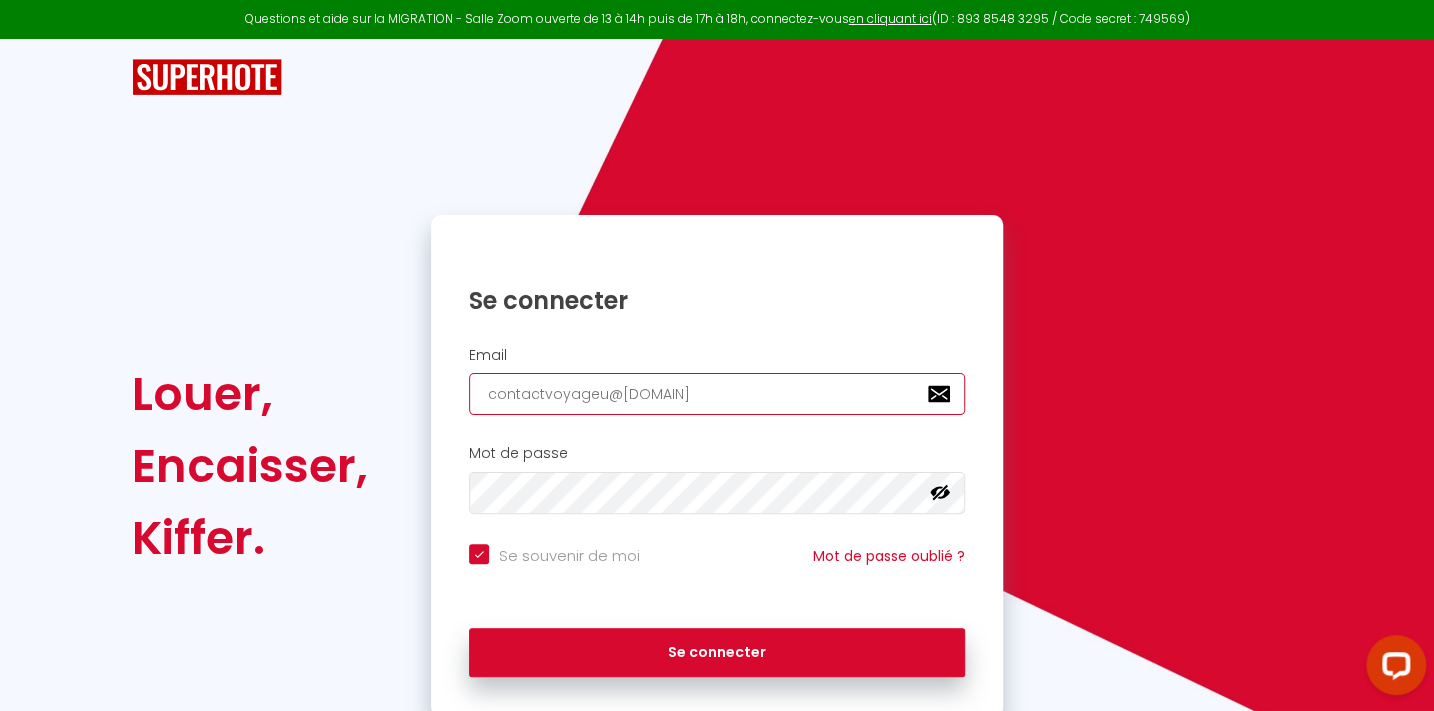 checkbox on "true" 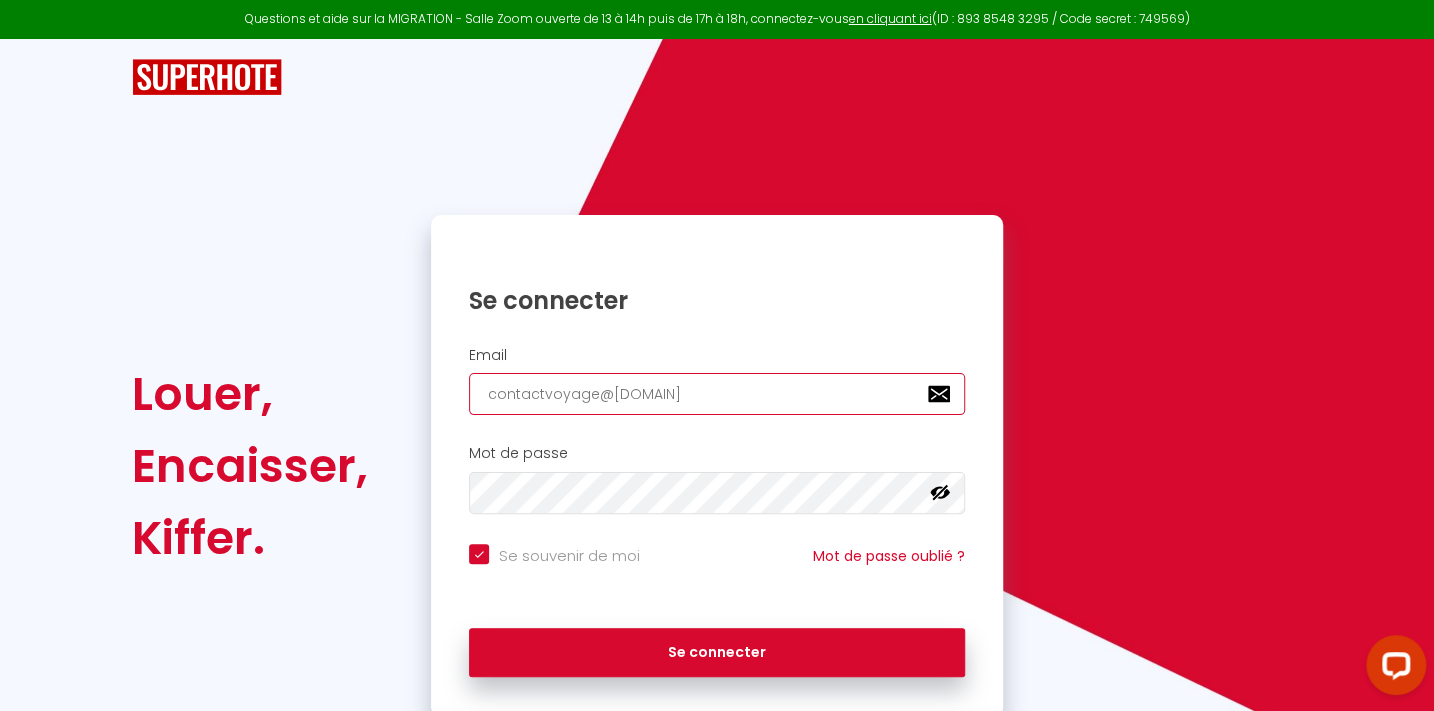 checkbox on "true" 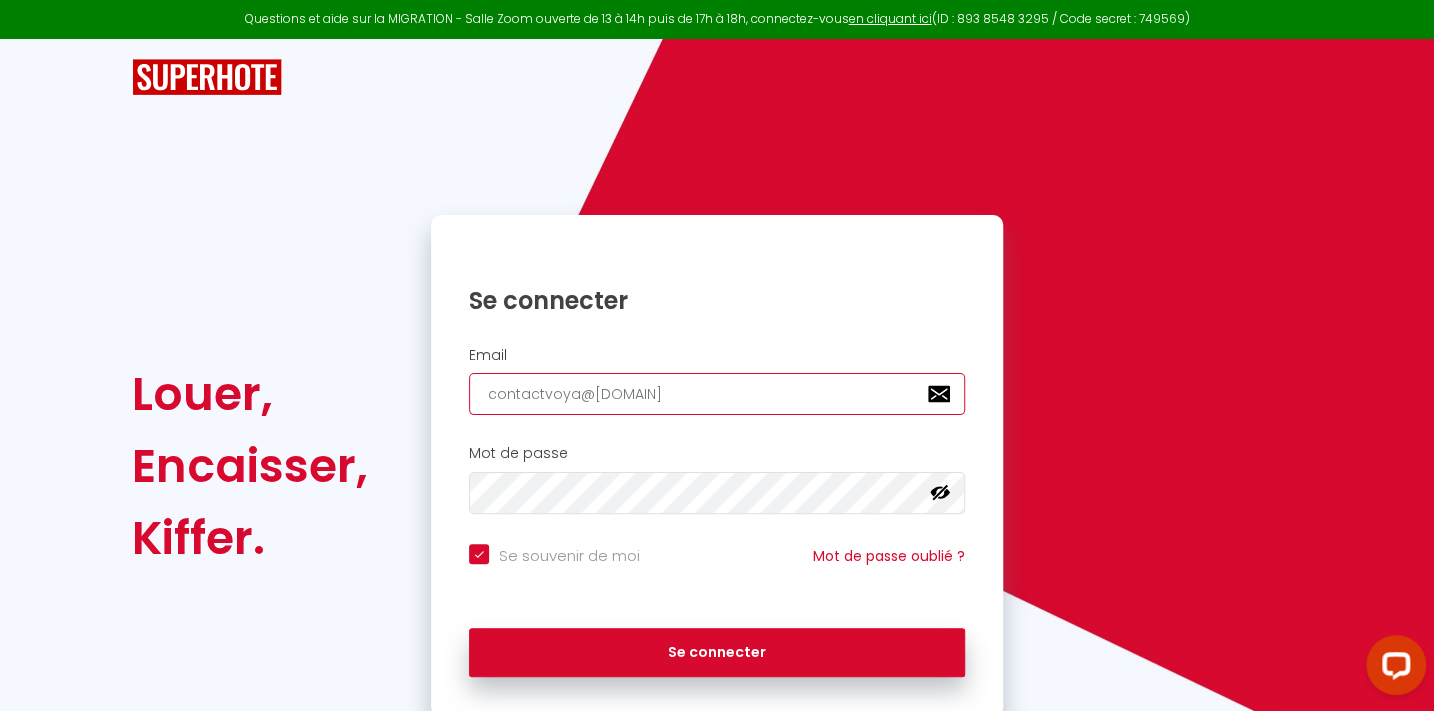 checkbox on "true" 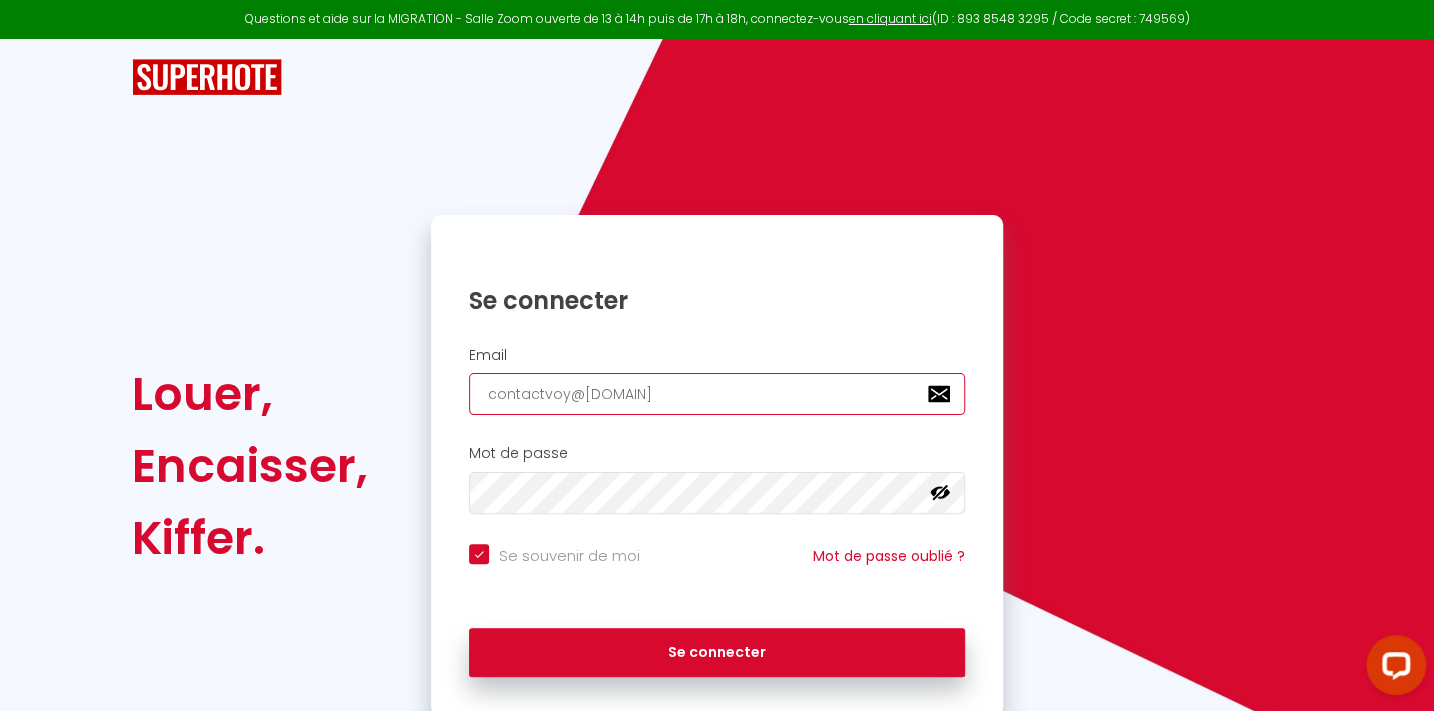 checkbox on "true" 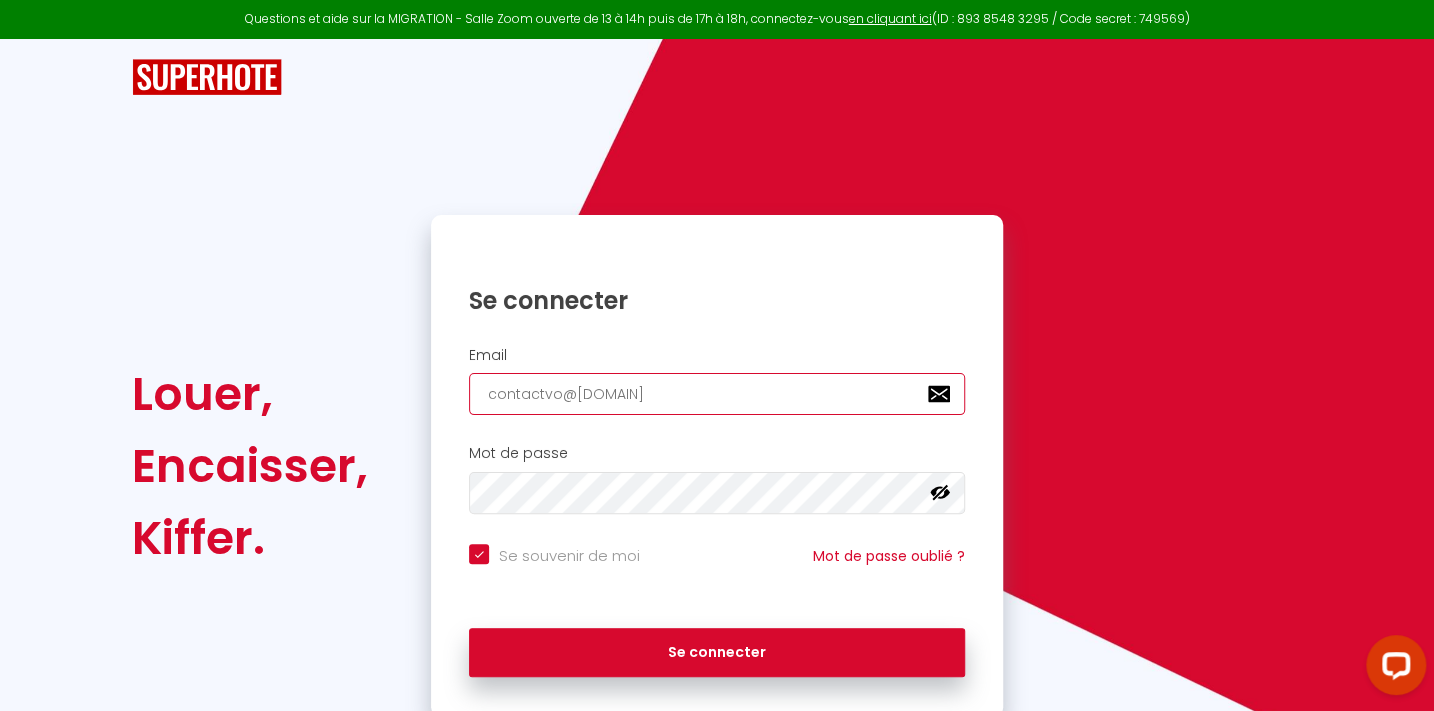 checkbox on "true" 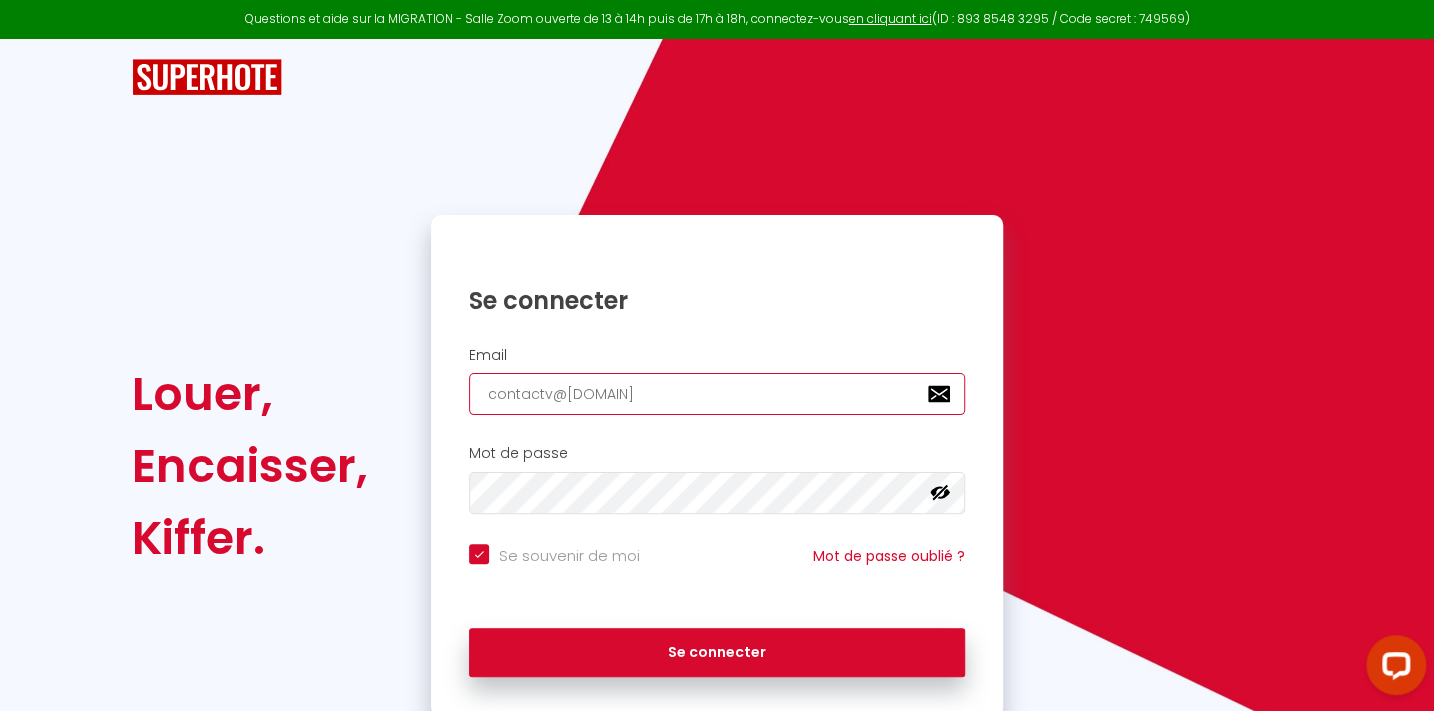 checkbox on "true" 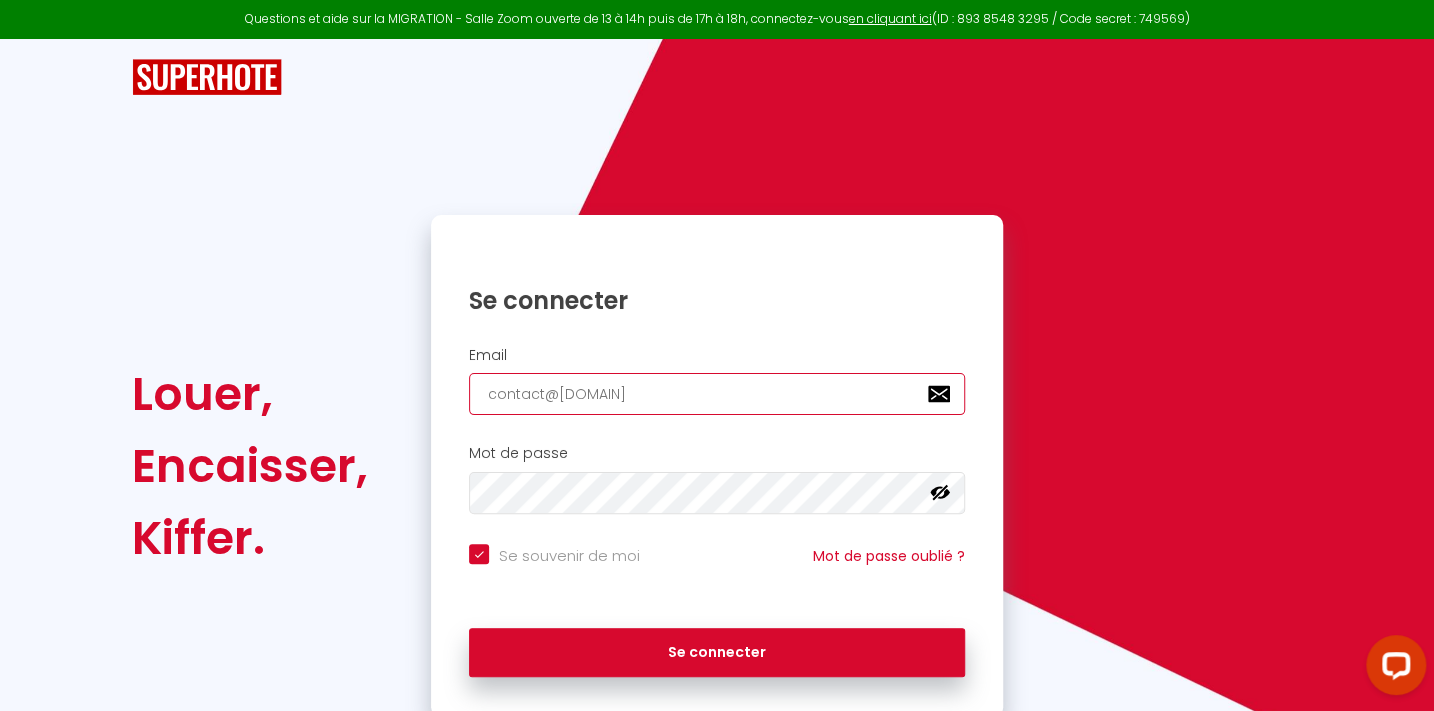 checkbox on "true" 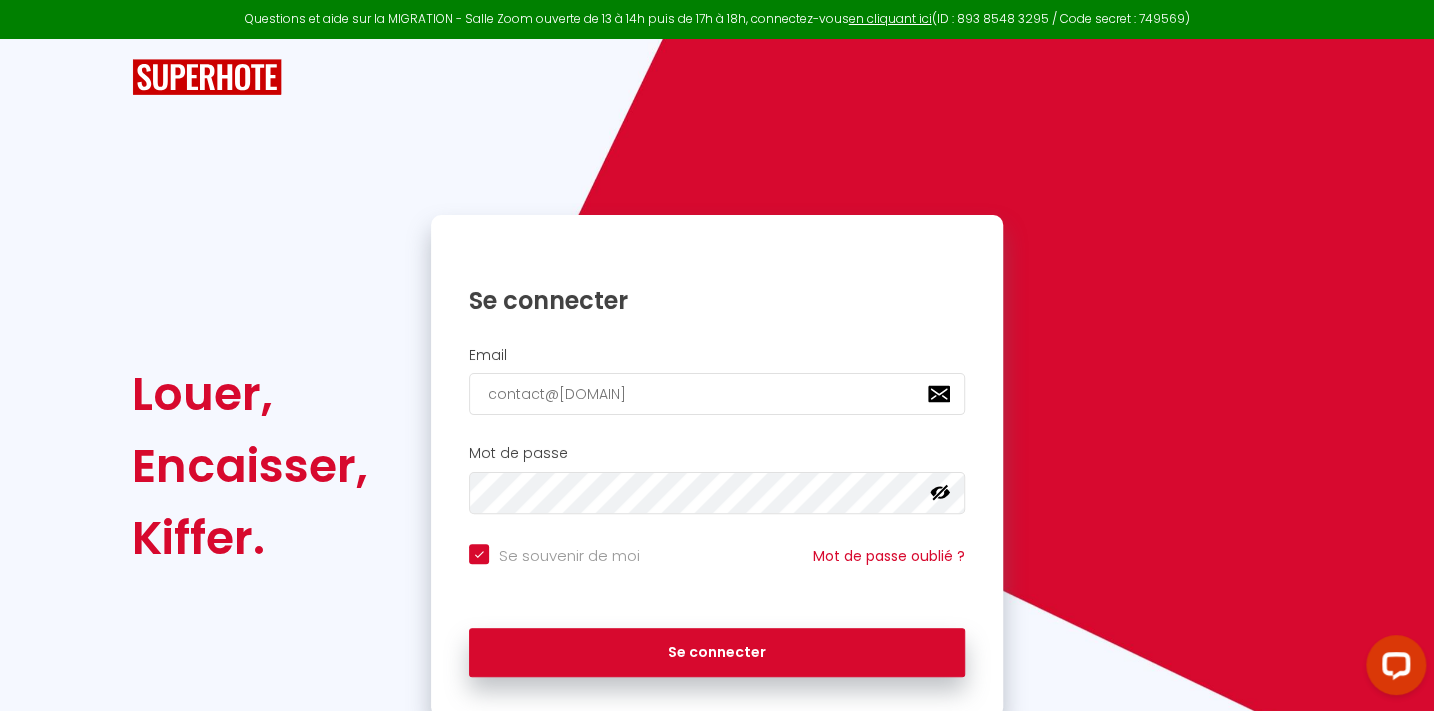 click on "Email" at bounding box center [717, 355] 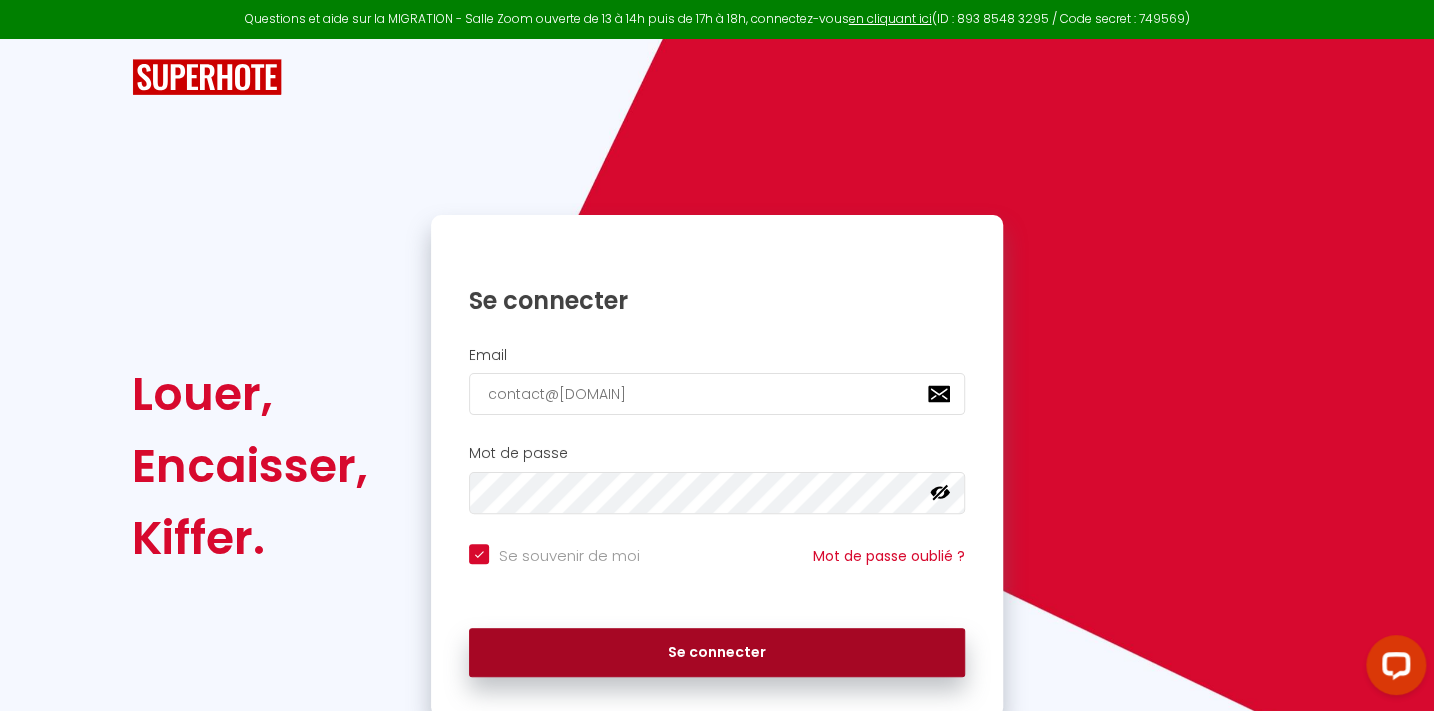 click on "Se connecter" at bounding box center (717, 653) 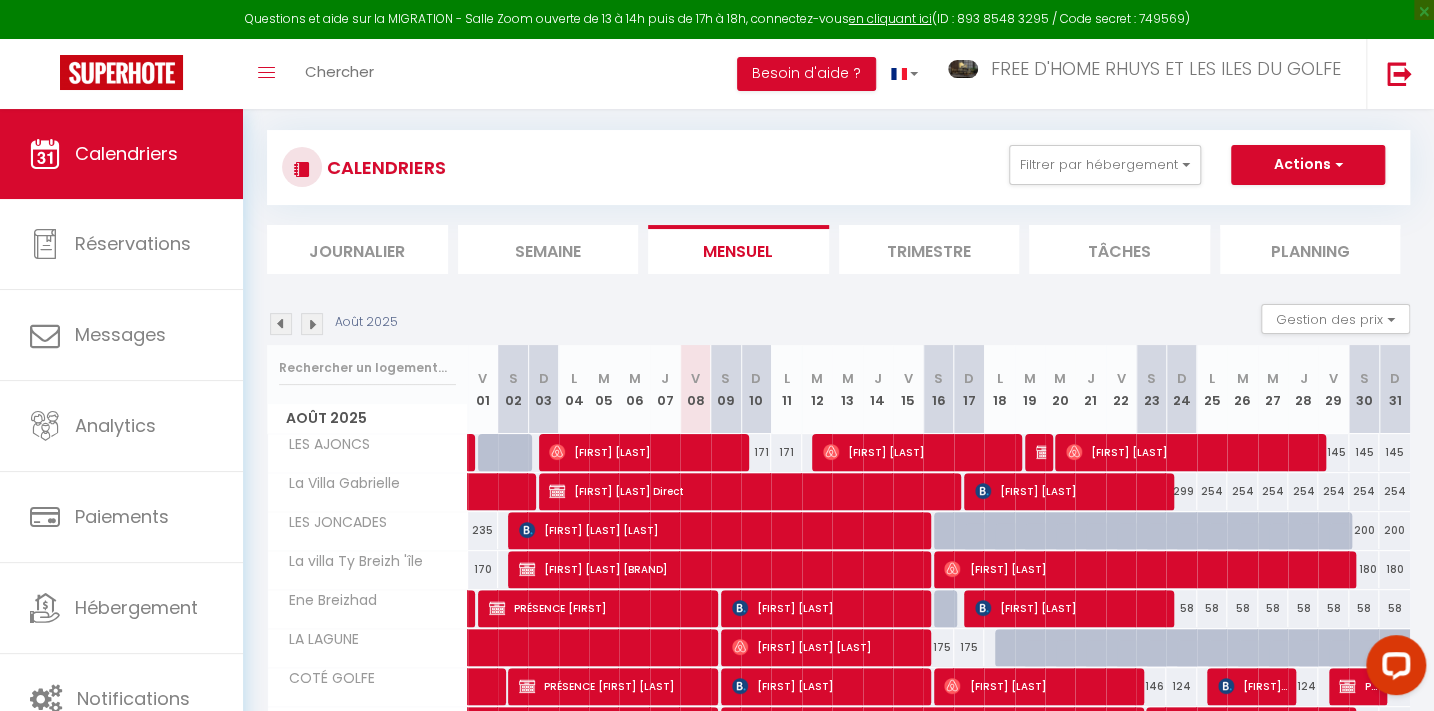 scroll, scrollTop: 0, scrollLeft: 0, axis: both 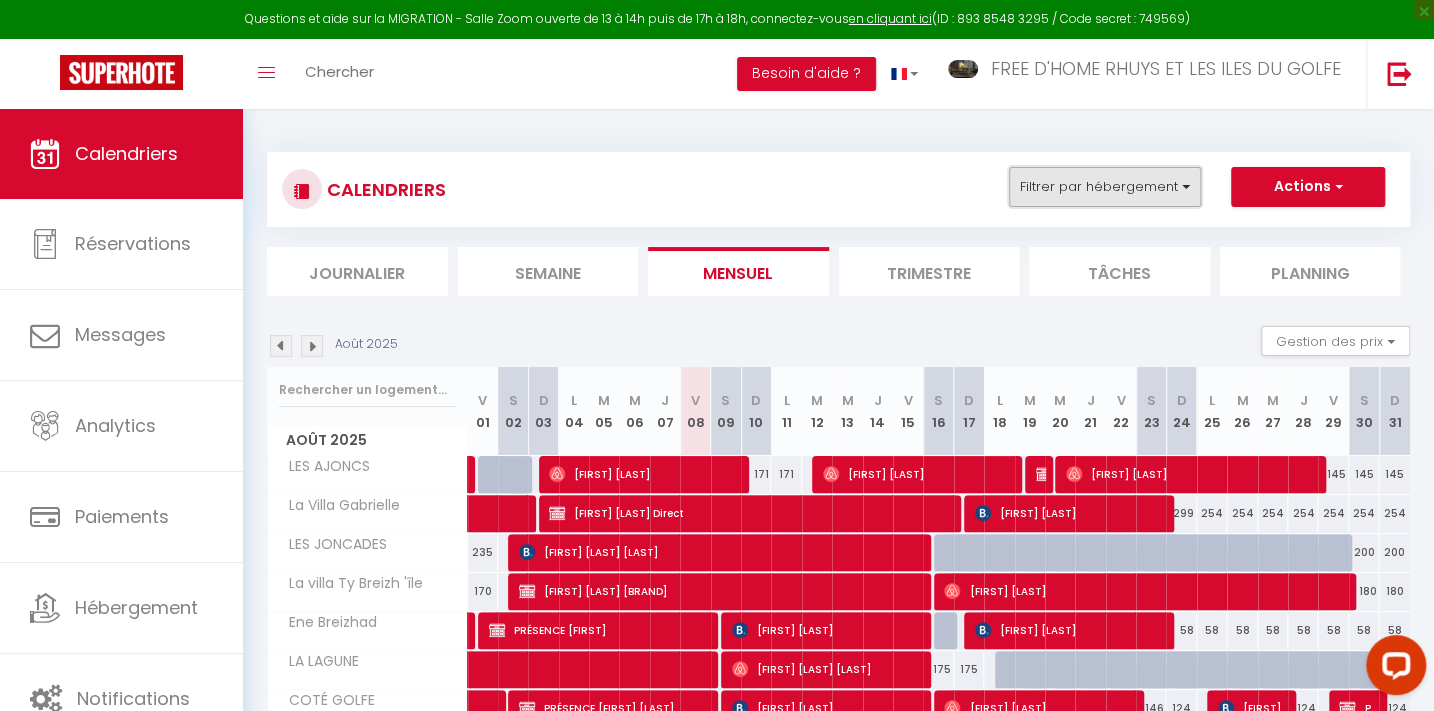 click on "Filtrer par hébergement" at bounding box center (1105, 187) 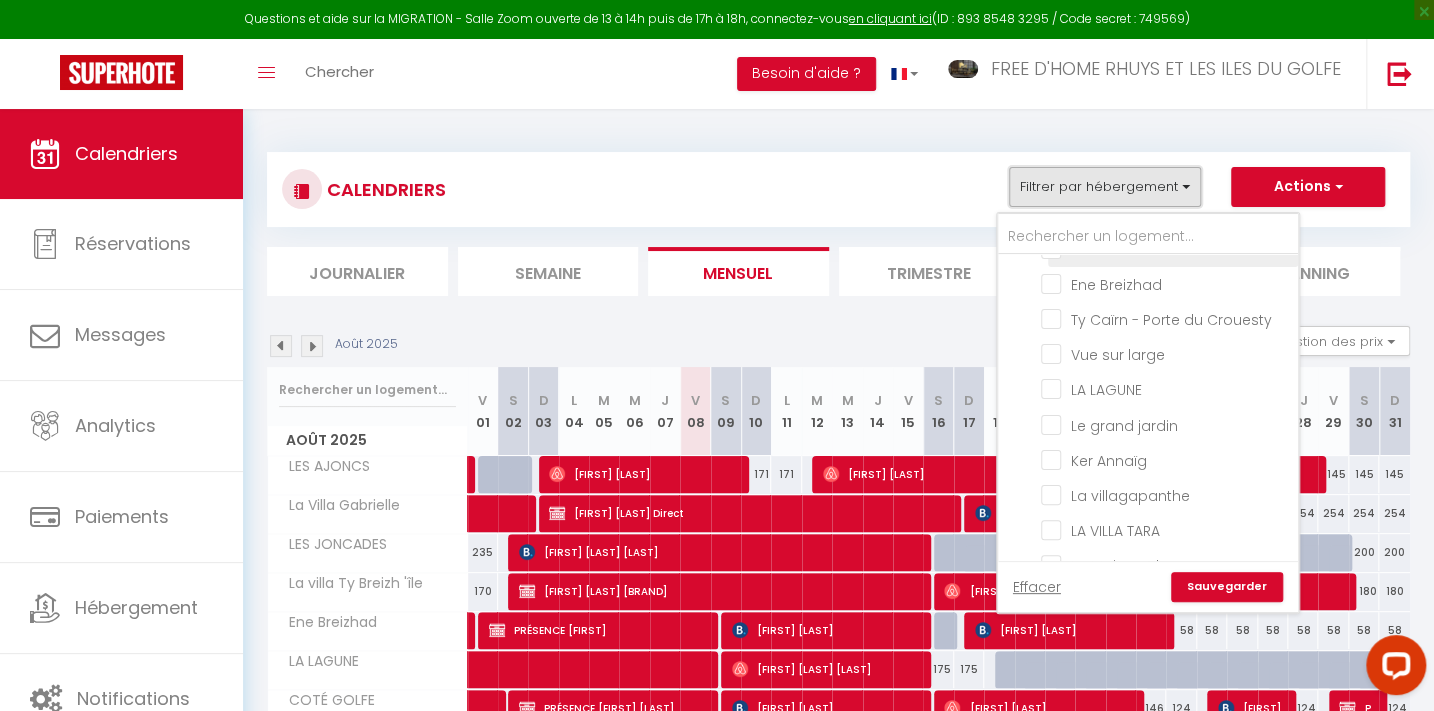 scroll, scrollTop: 773, scrollLeft: 0, axis: vertical 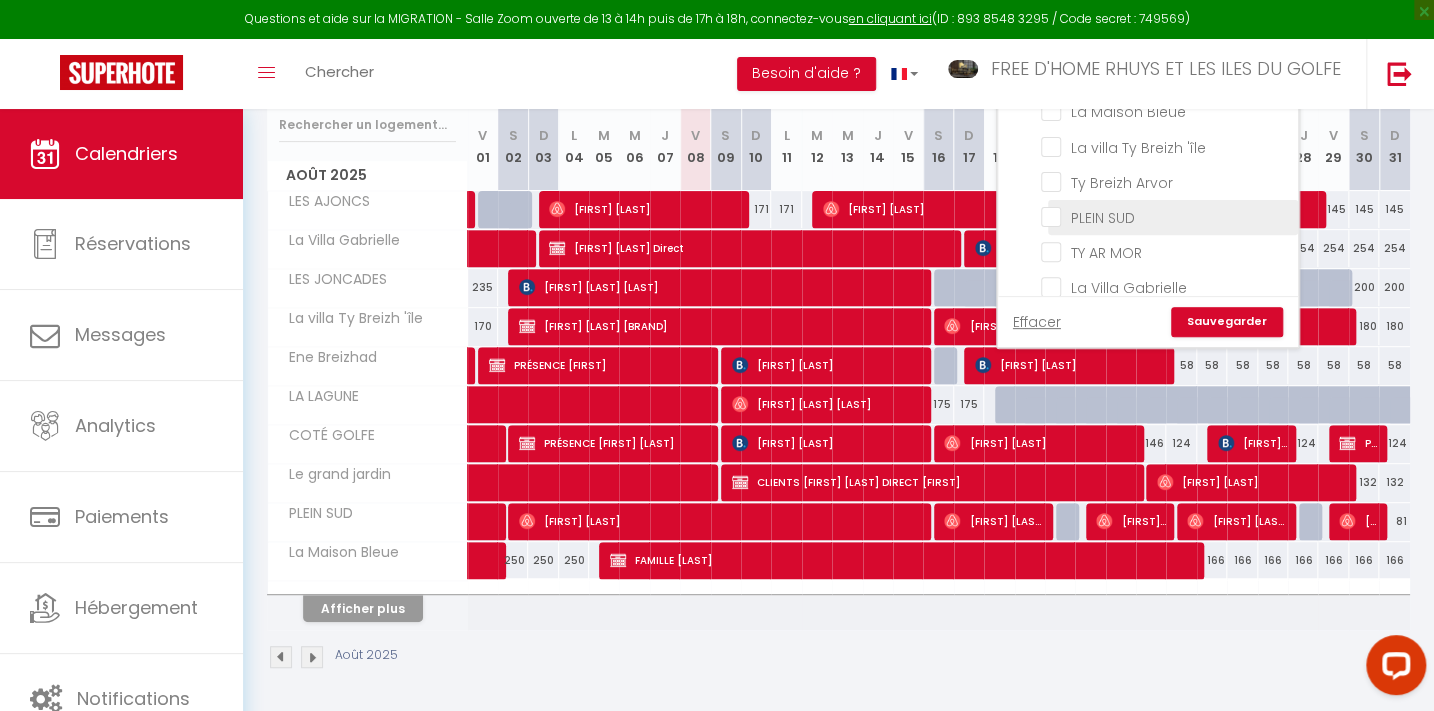 click on "PLEIN SUD" at bounding box center [1166, 216] 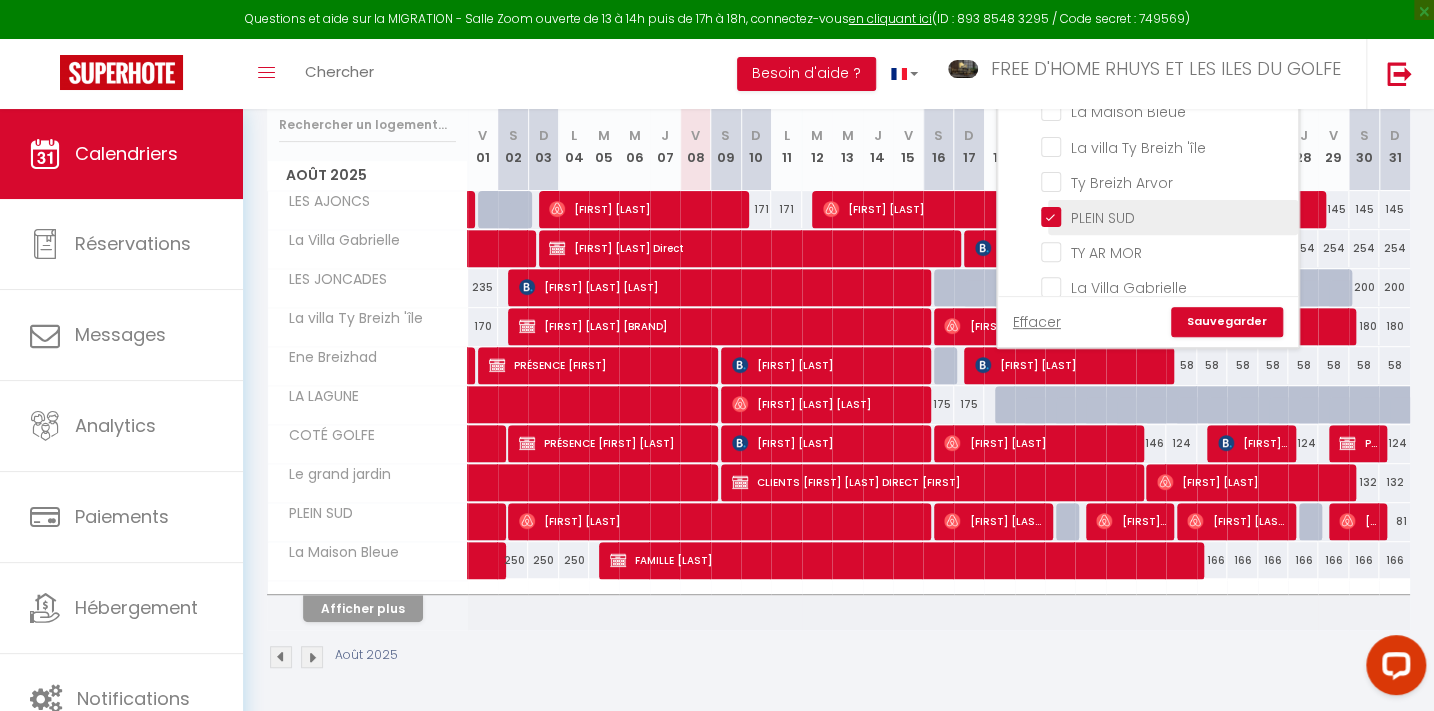 checkbox on "false" 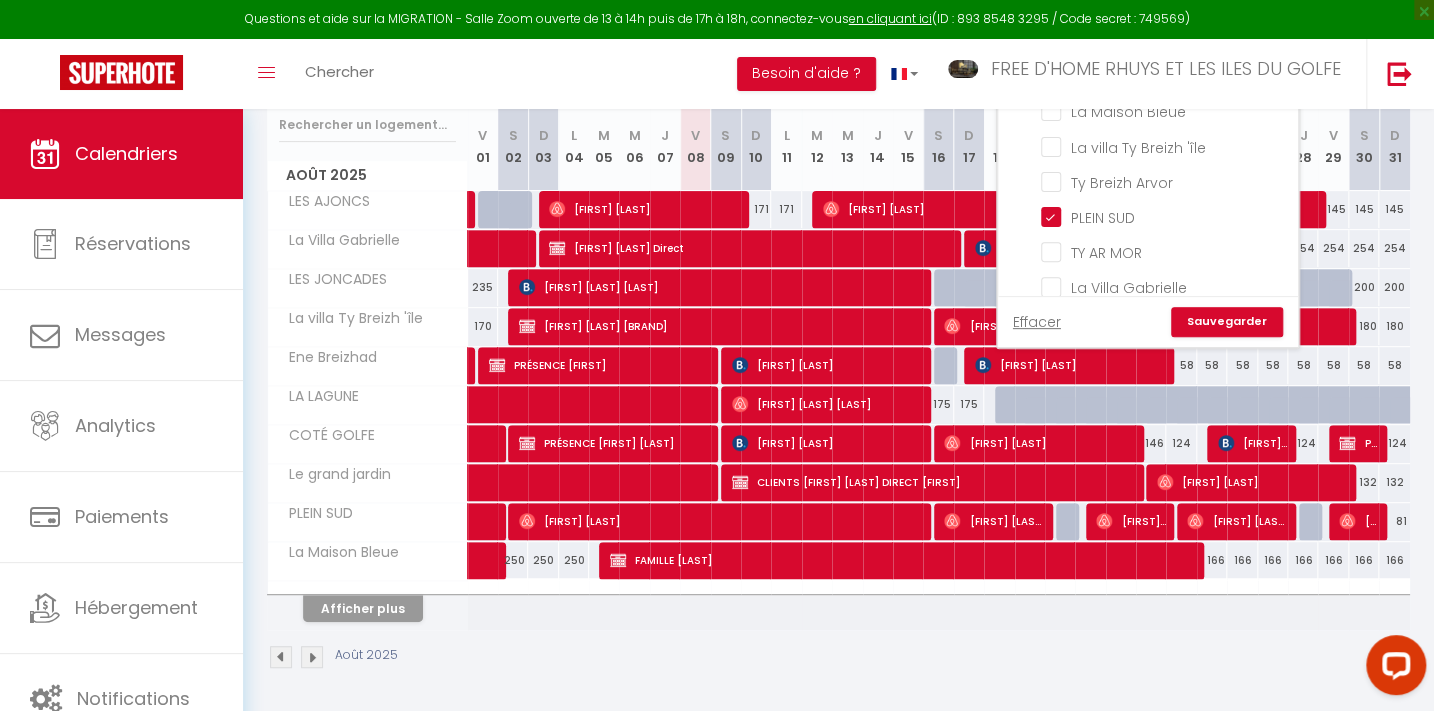 click on "Sauvegarder" at bounding box center [1227, 322] 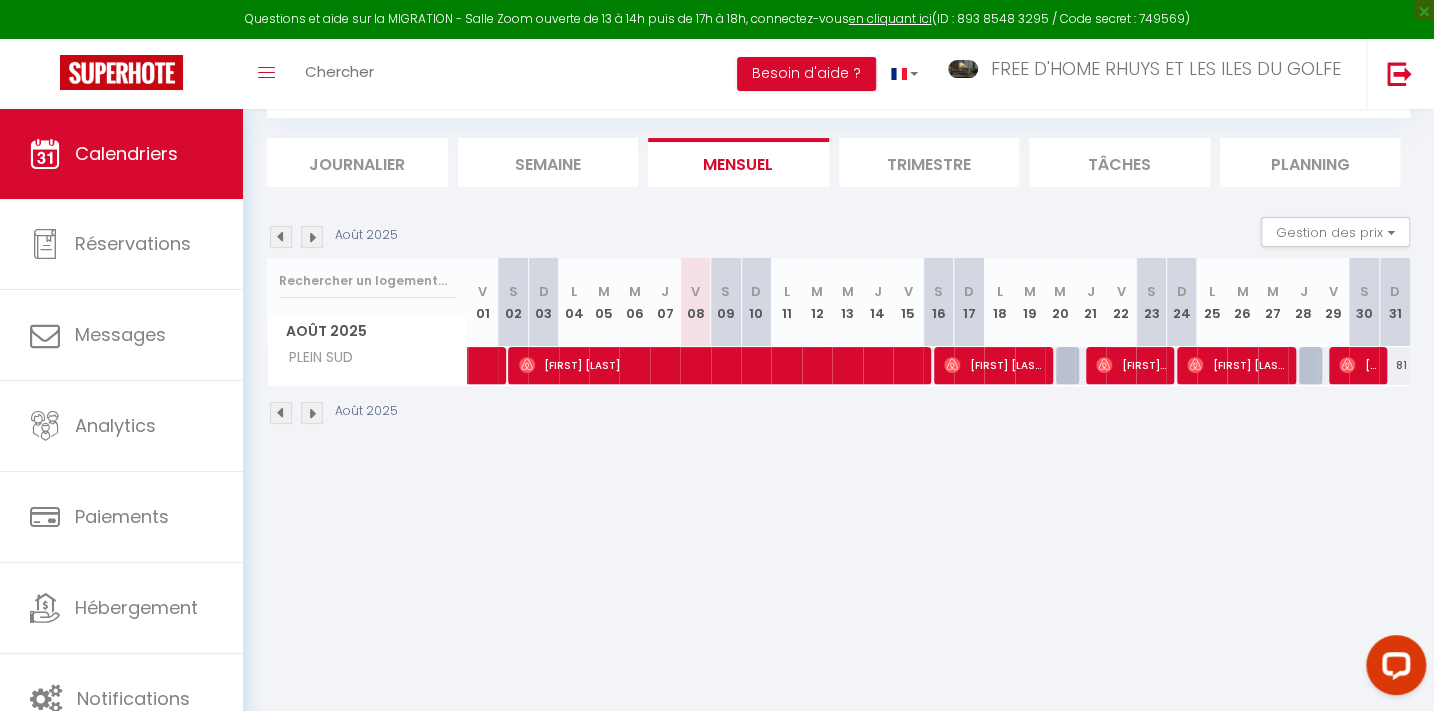 scroll, scrollTop: 109, scrollLeft: 0, axis: vertical 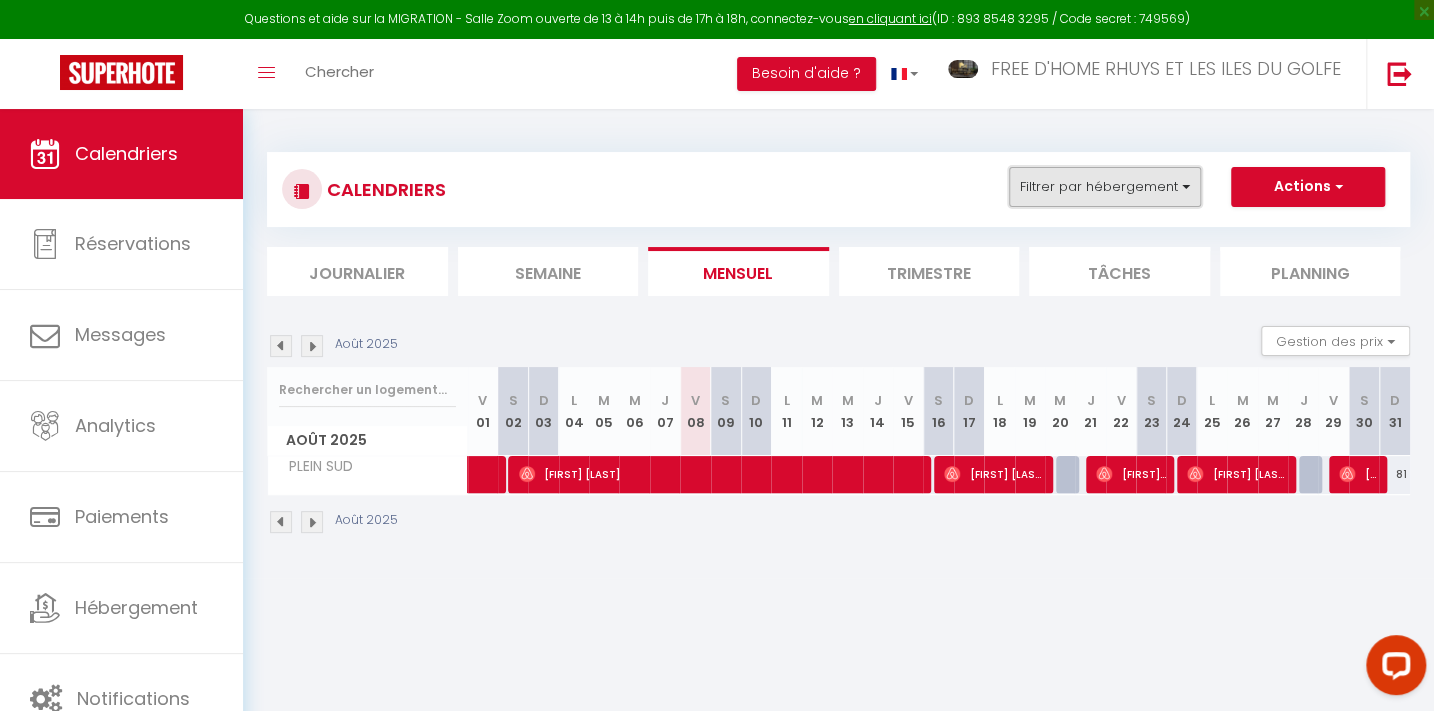click on "Filtrer par hébergement" at bounding box center [1105, 187] 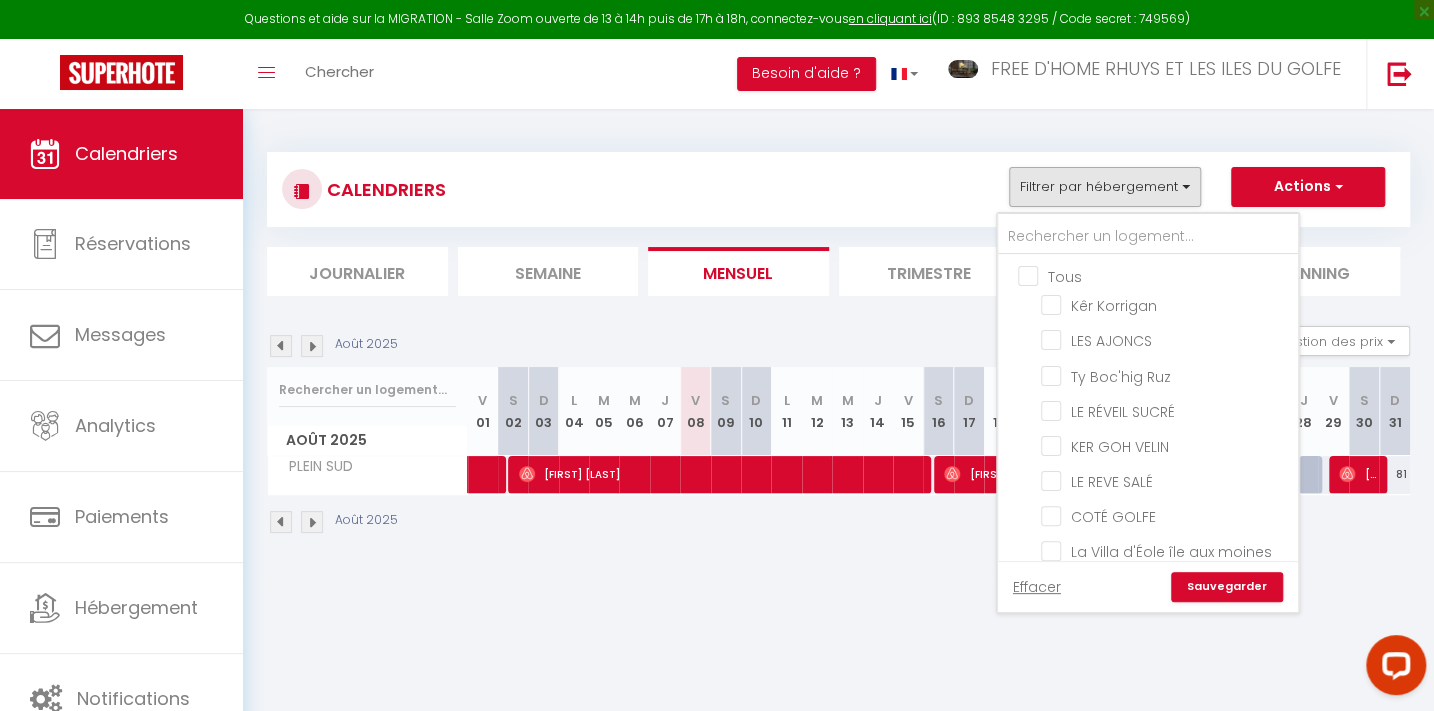click on "Tous" at bounding box center (1168, 275) 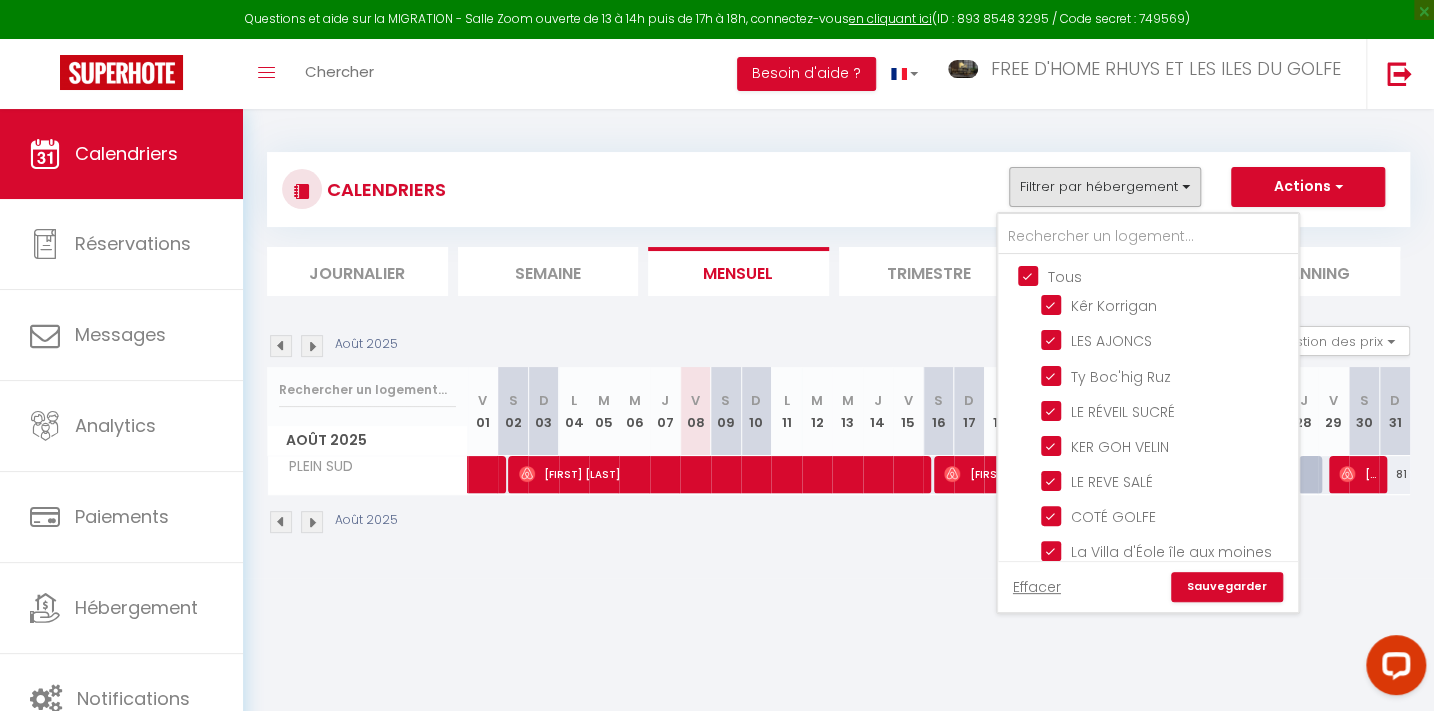 checkbox on "true" 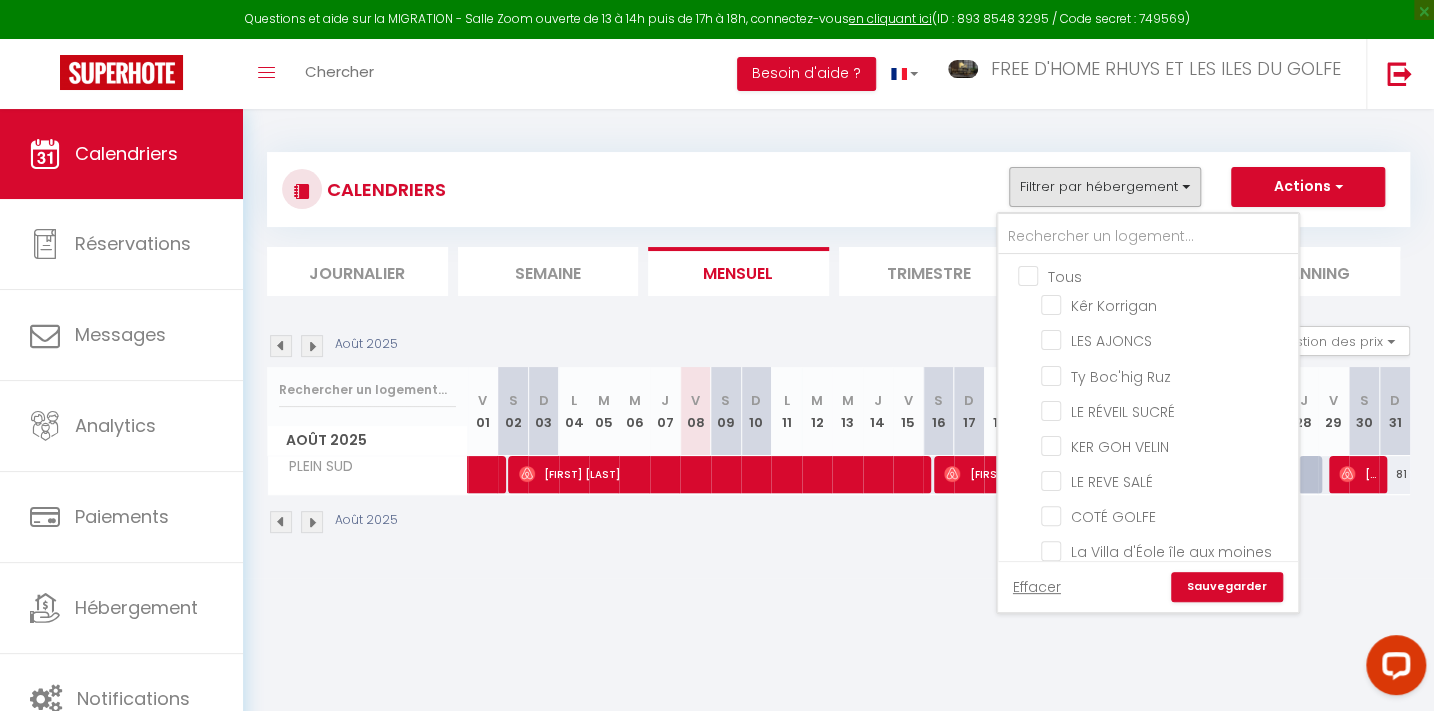 checkbox on "false" 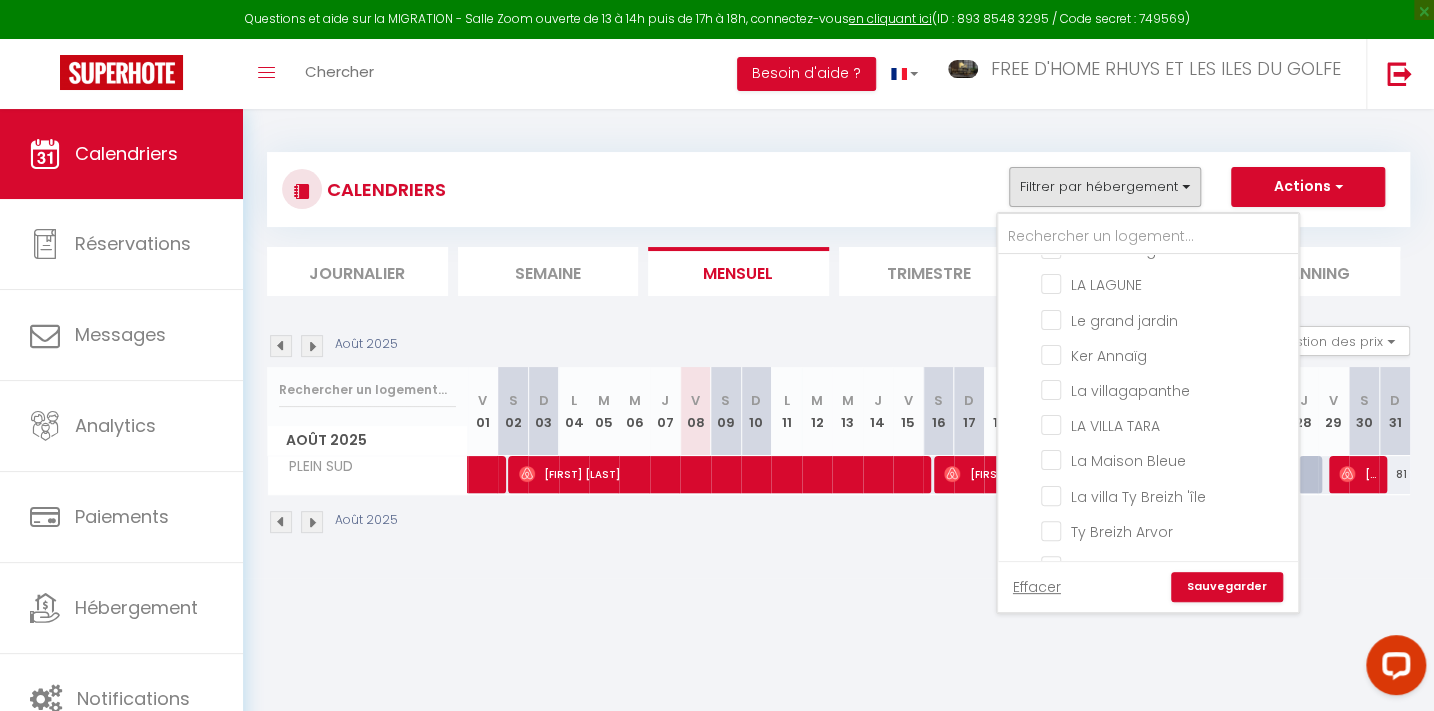 scroll, scrollTop: 773, scrollLeft: 0, axis: vertical 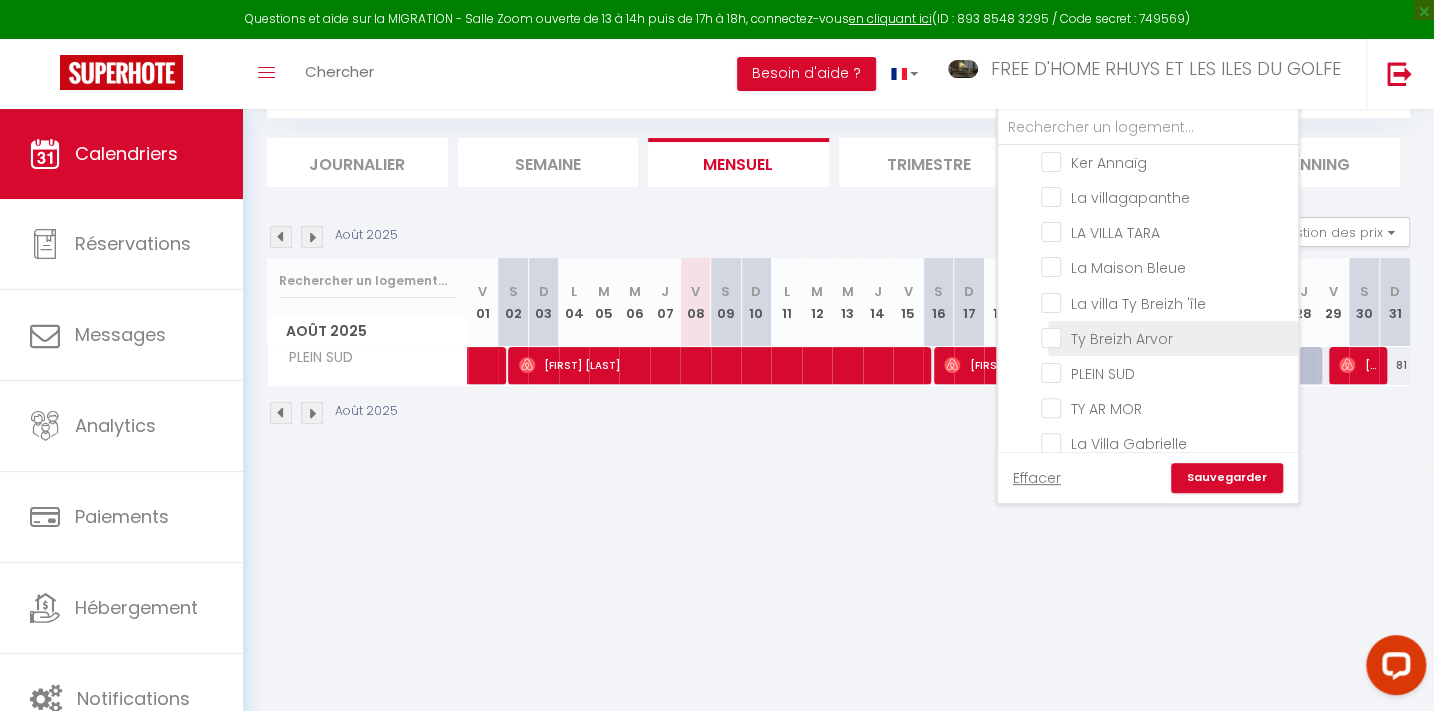 click on "Ty Breizh Arvor" at bounding box center [1166, 337] 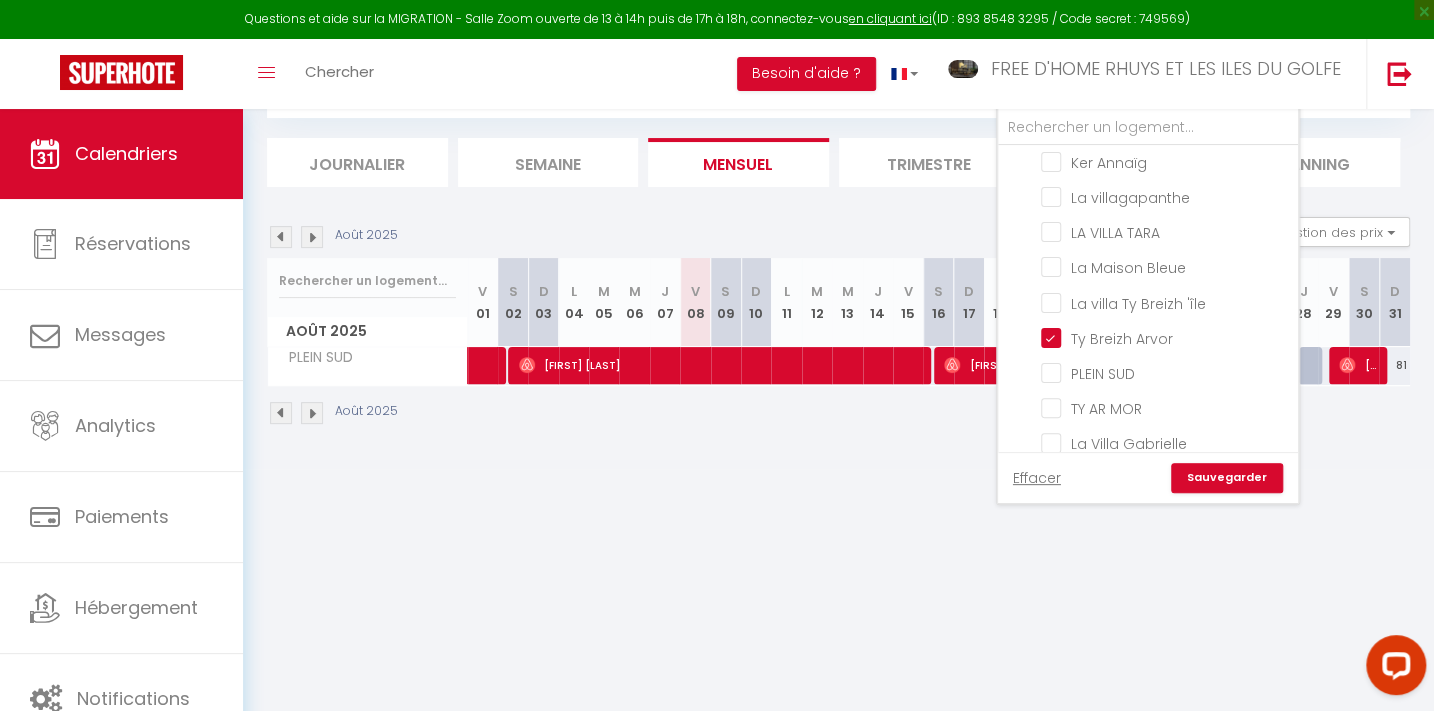 click on "Sauvegarder" at bounding box center [1227, 478] 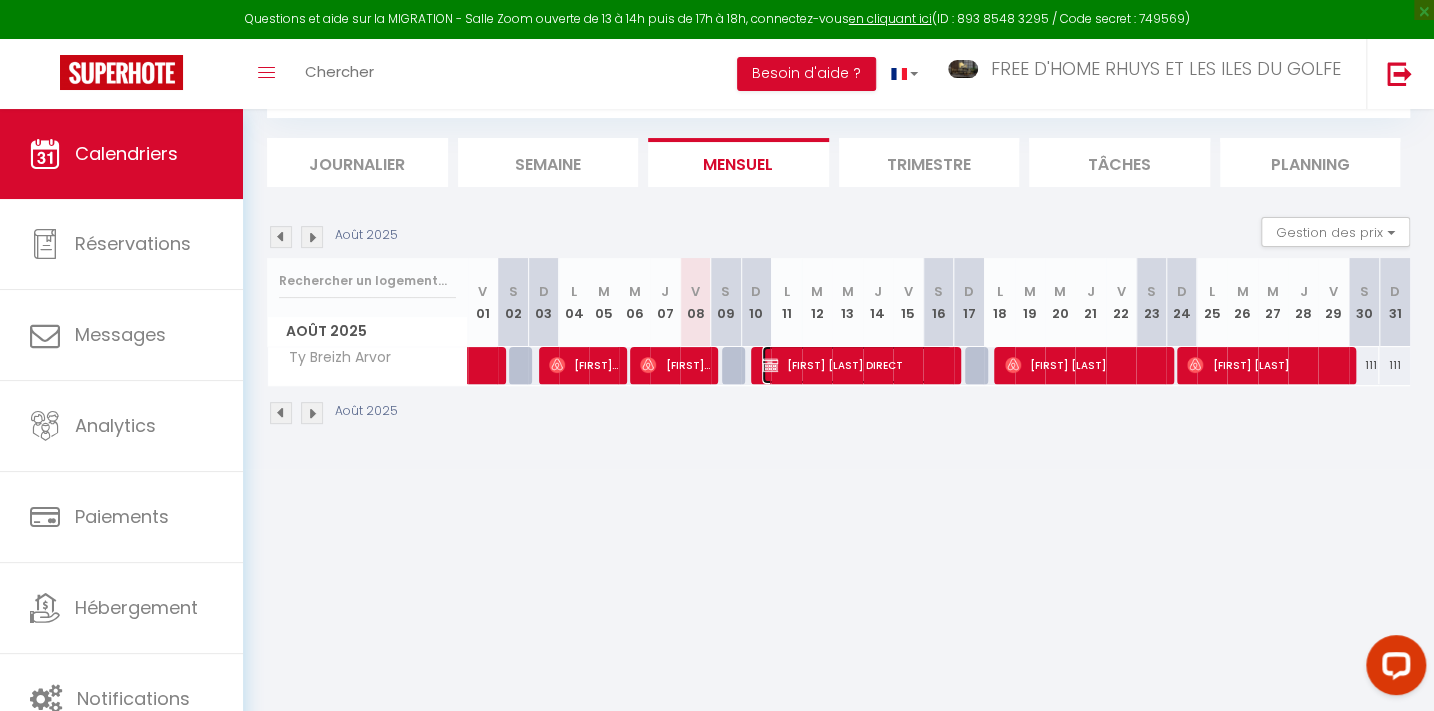 click on "[FIRST] [LAST] DIRECT" at bounding box center (857, 365) 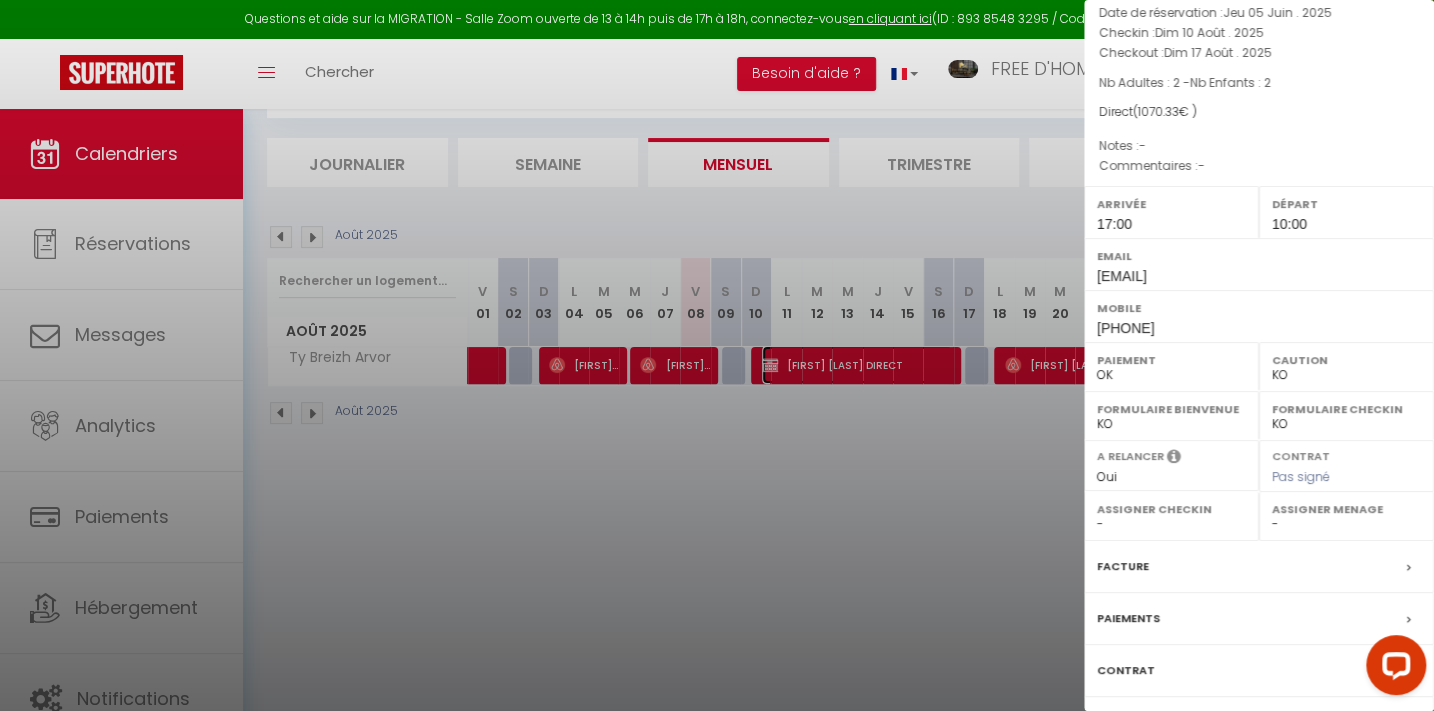 scroll, scrollTop: 283, scrollLeft: 0, axis: vertical 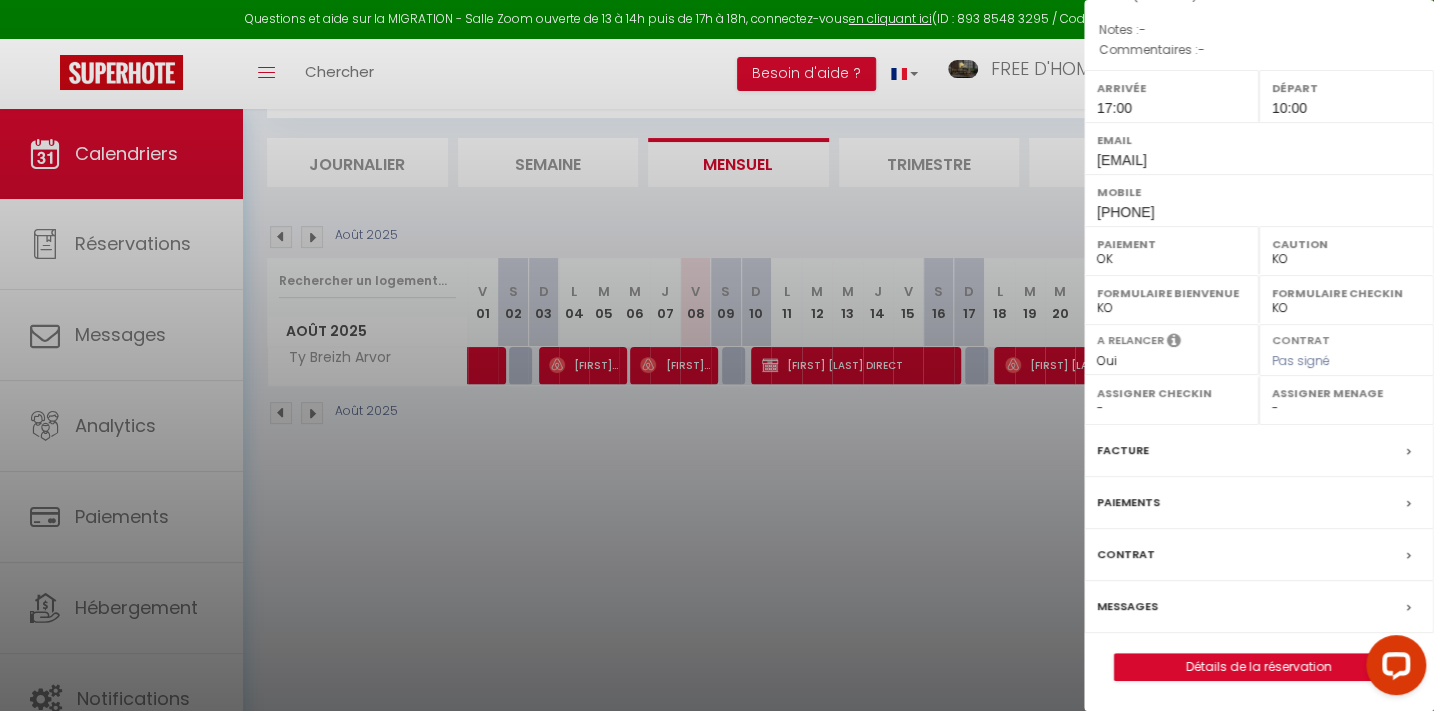 click on "Messages" at bounding box center (1127, 606) 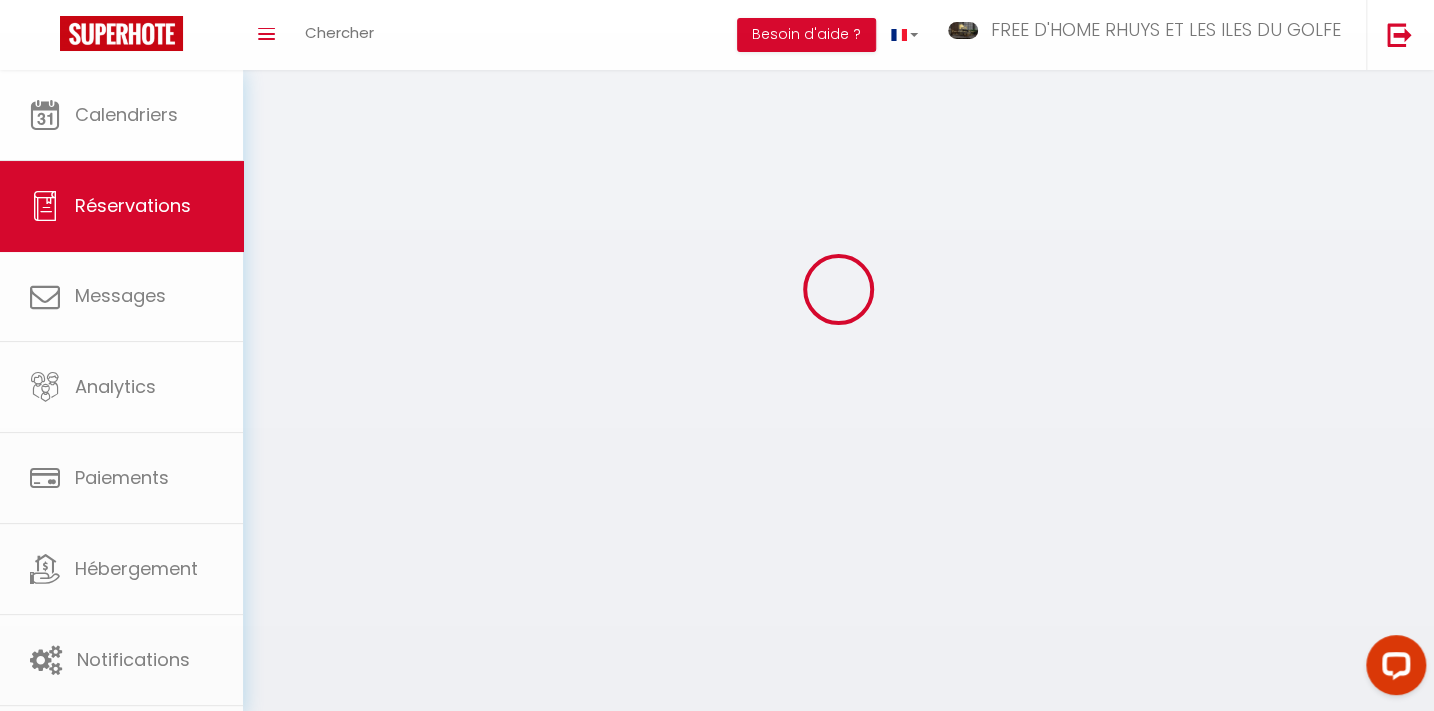 scroll, scrollTop: 0, scrollLeft: 0, axis: both 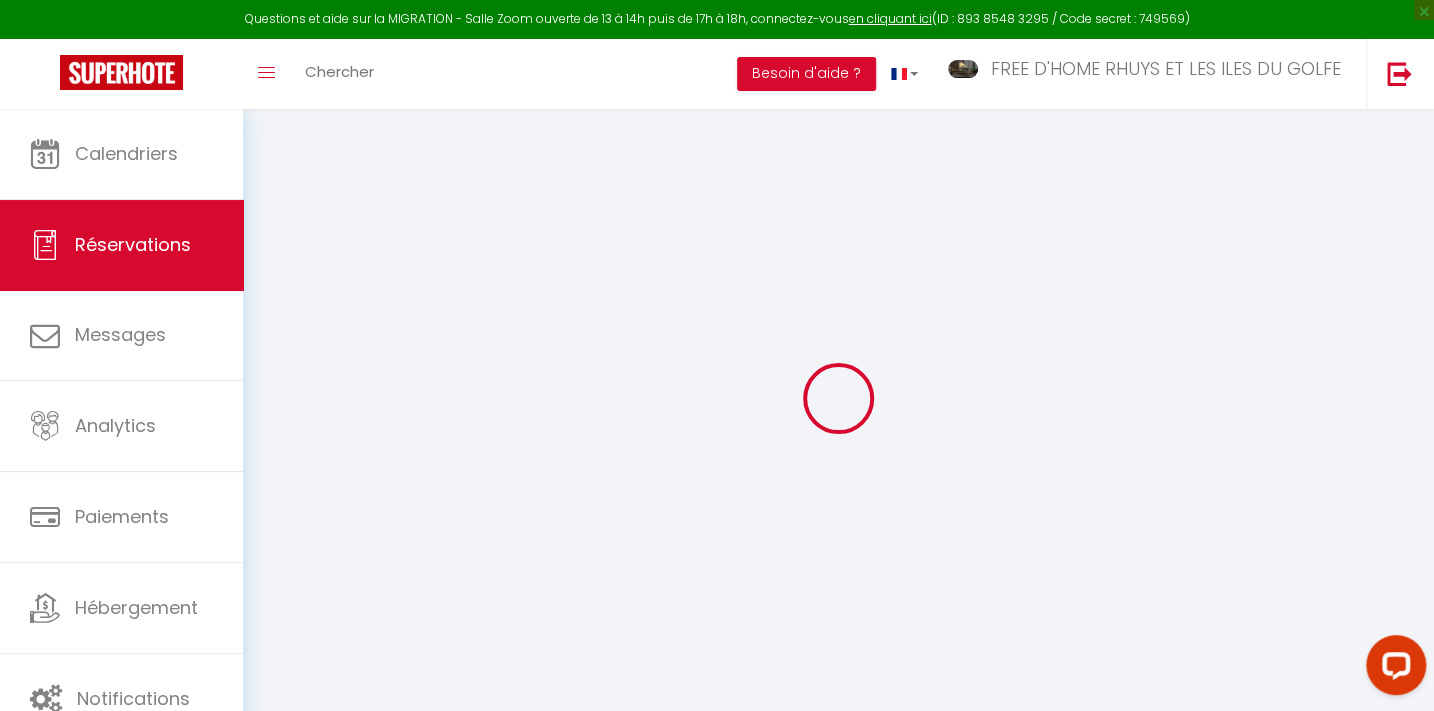 select 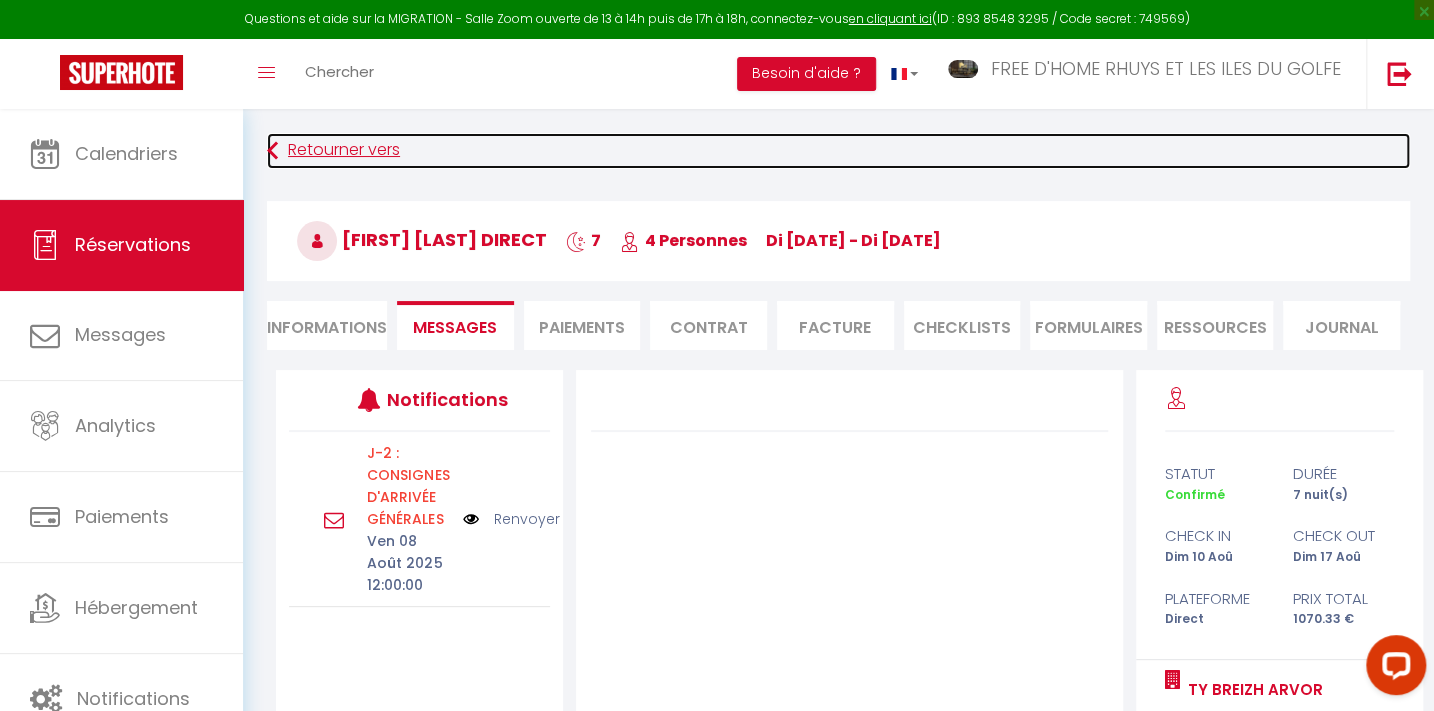 click on "Retourner vers" at bounding box center (838, 151) 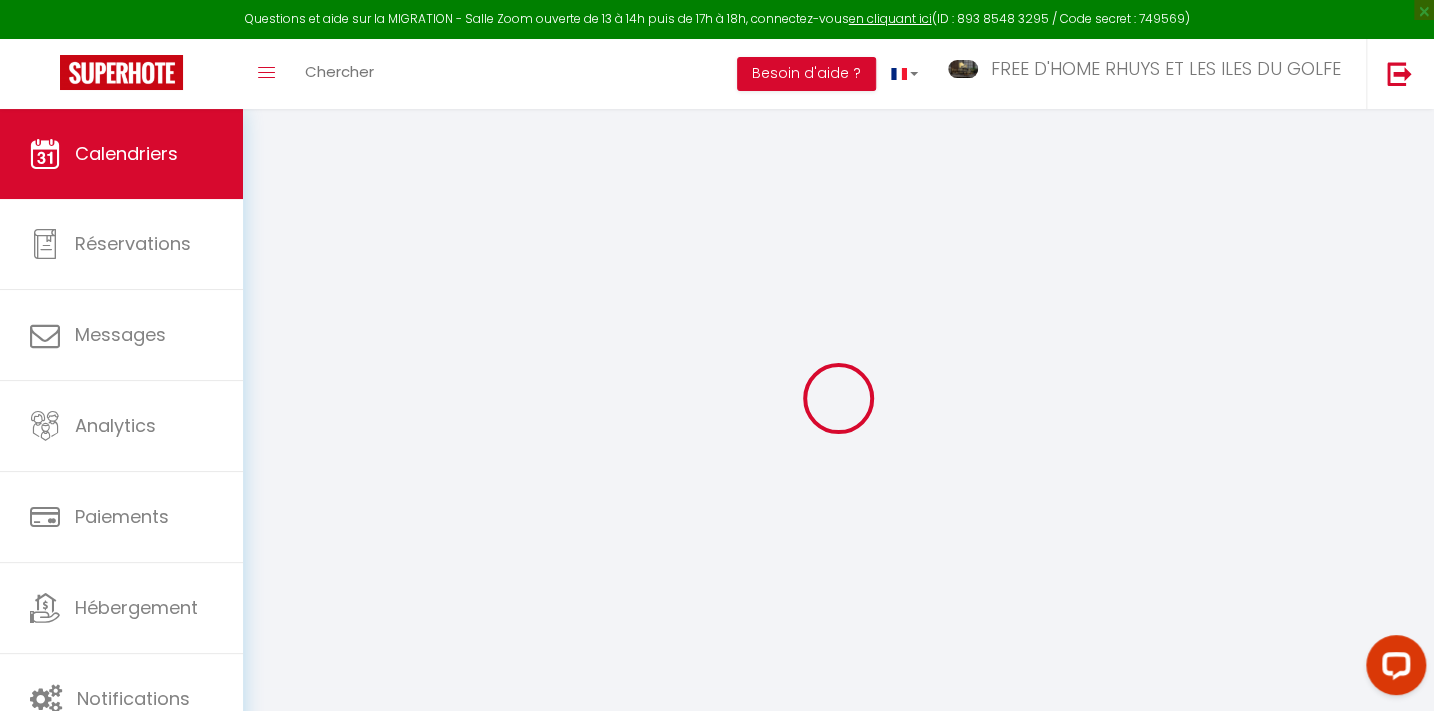 scroll, scrollTop: 109, scrollLeft: 0, axis: vertical 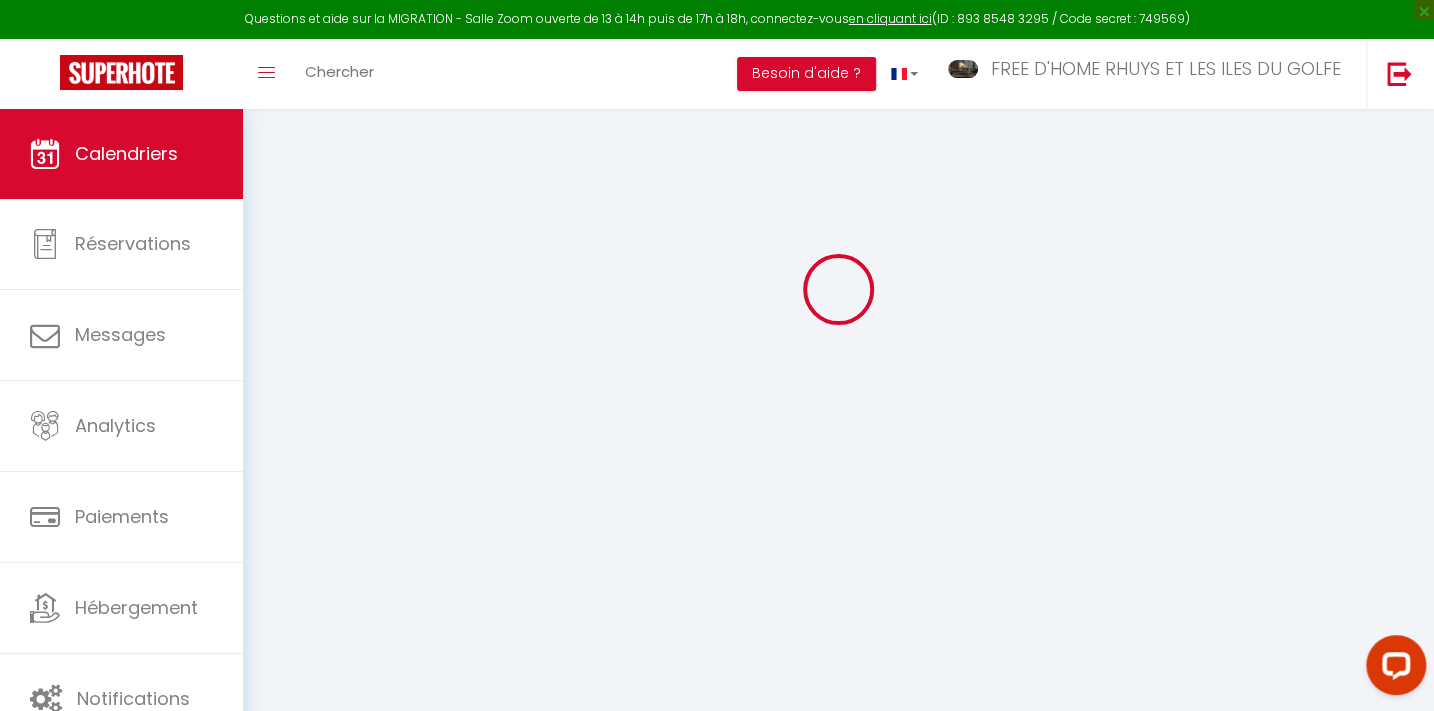 select 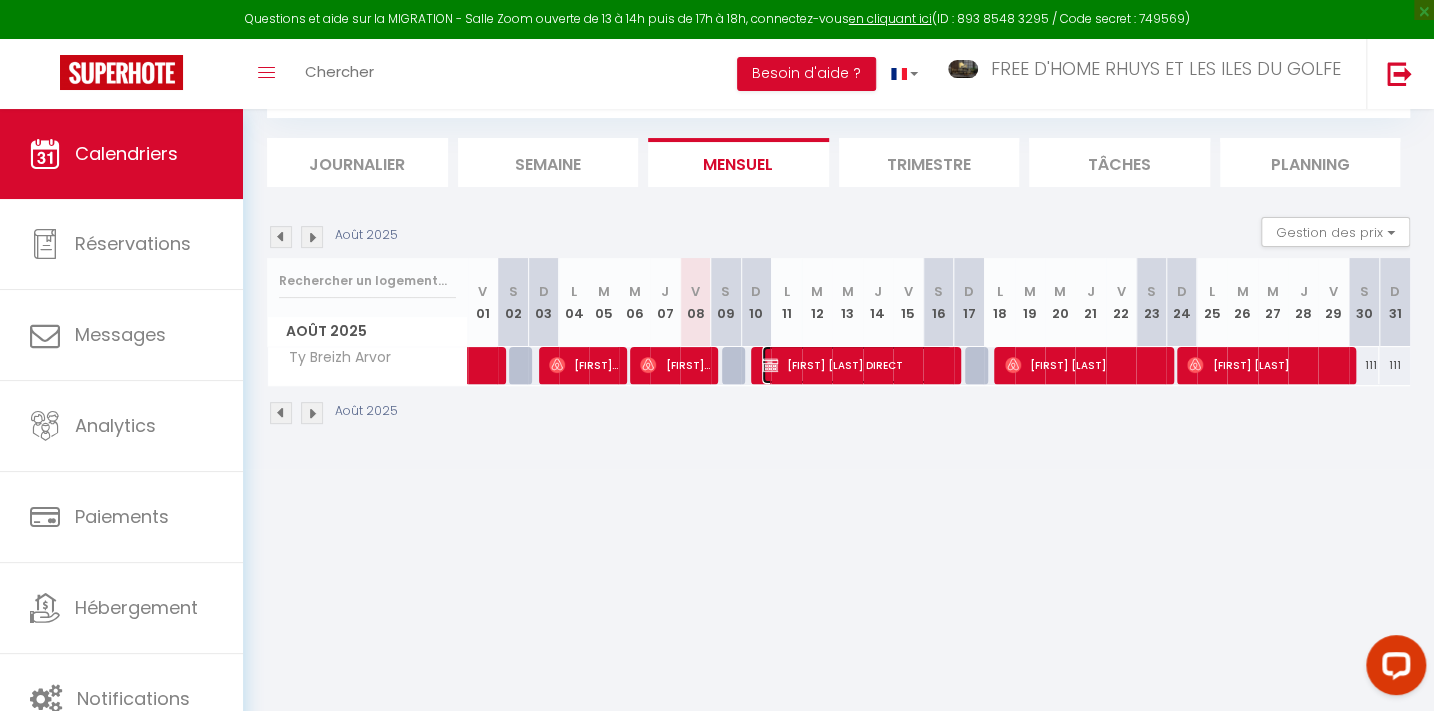 click on "[FIRST] [LAST] DIRECT" at bounding box center [857, 365] 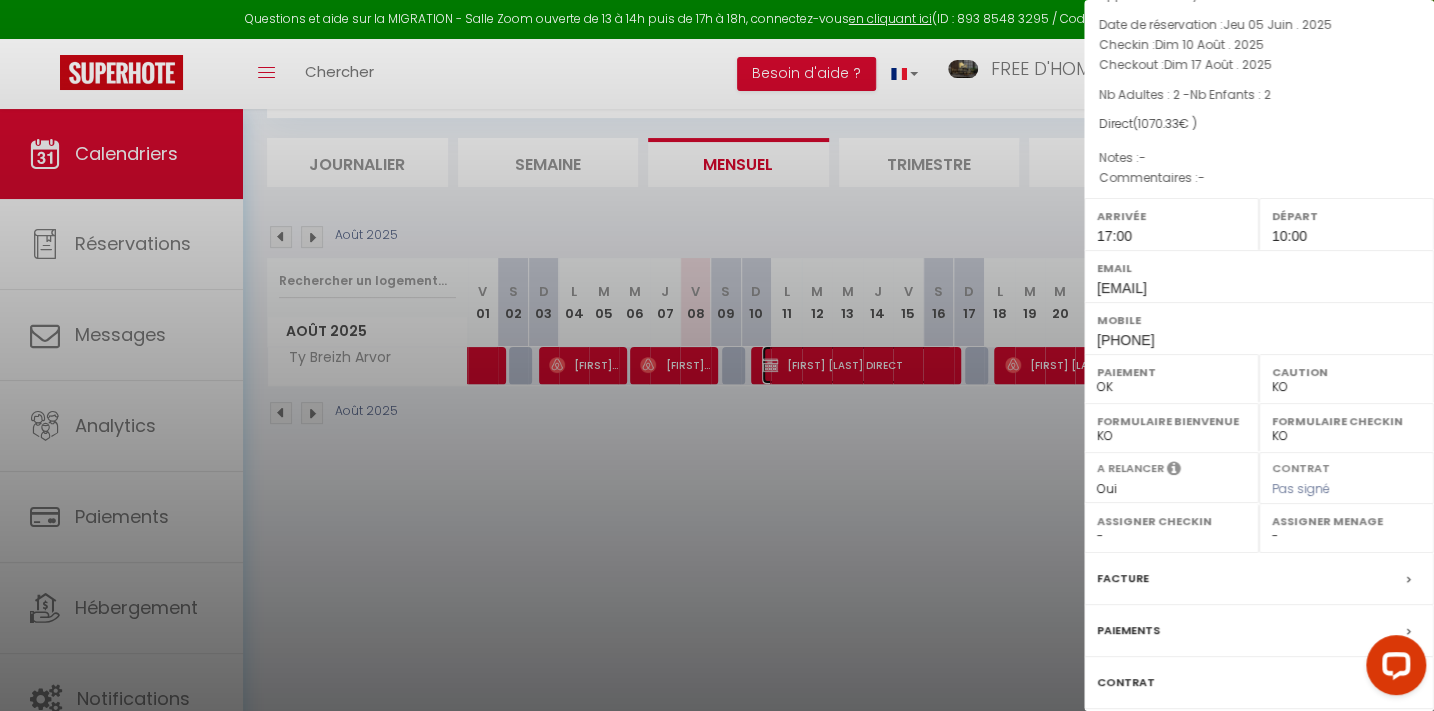 scroll, scrollTop: 283, scrollLeft: 0, axis: vertical 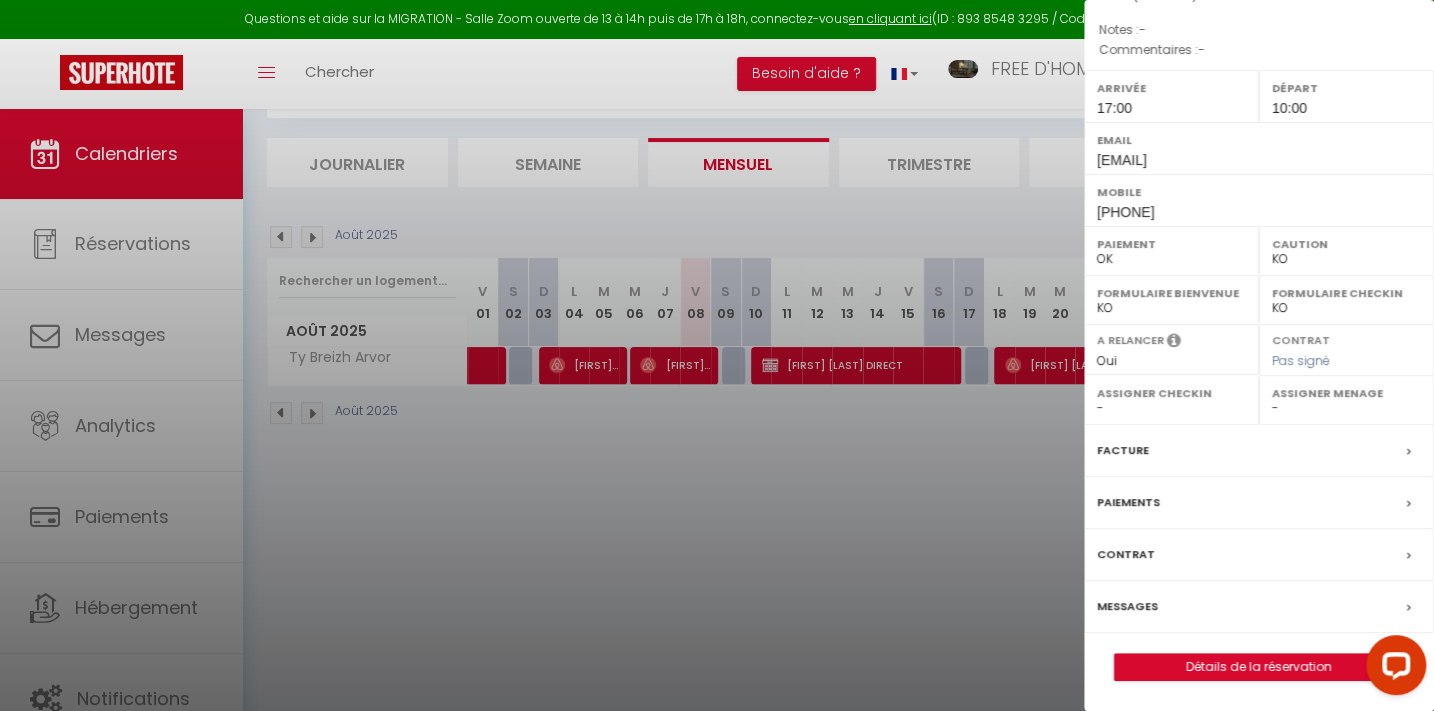 click on "Messages" at bounding box center (1127, 606) 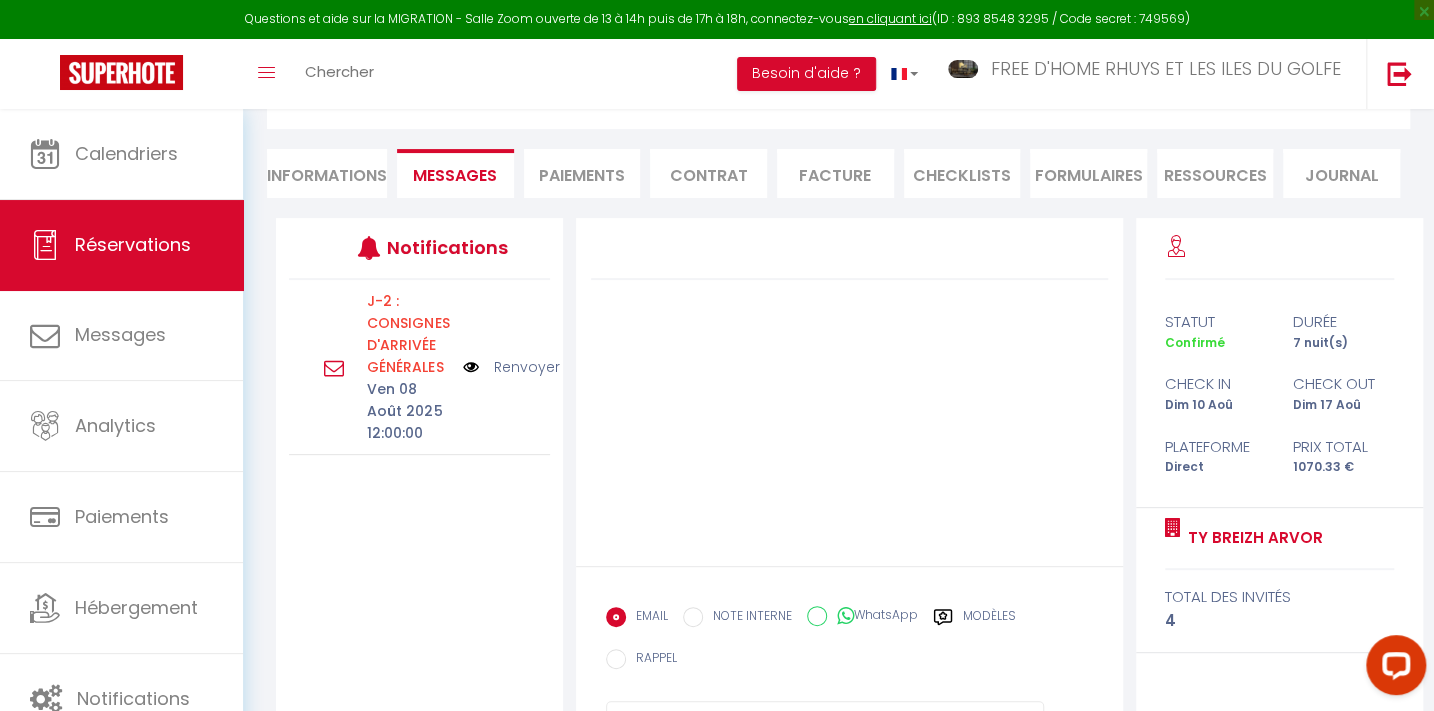 scroll, scrollTop: 250, scrollLeft: 0, axis: vertical 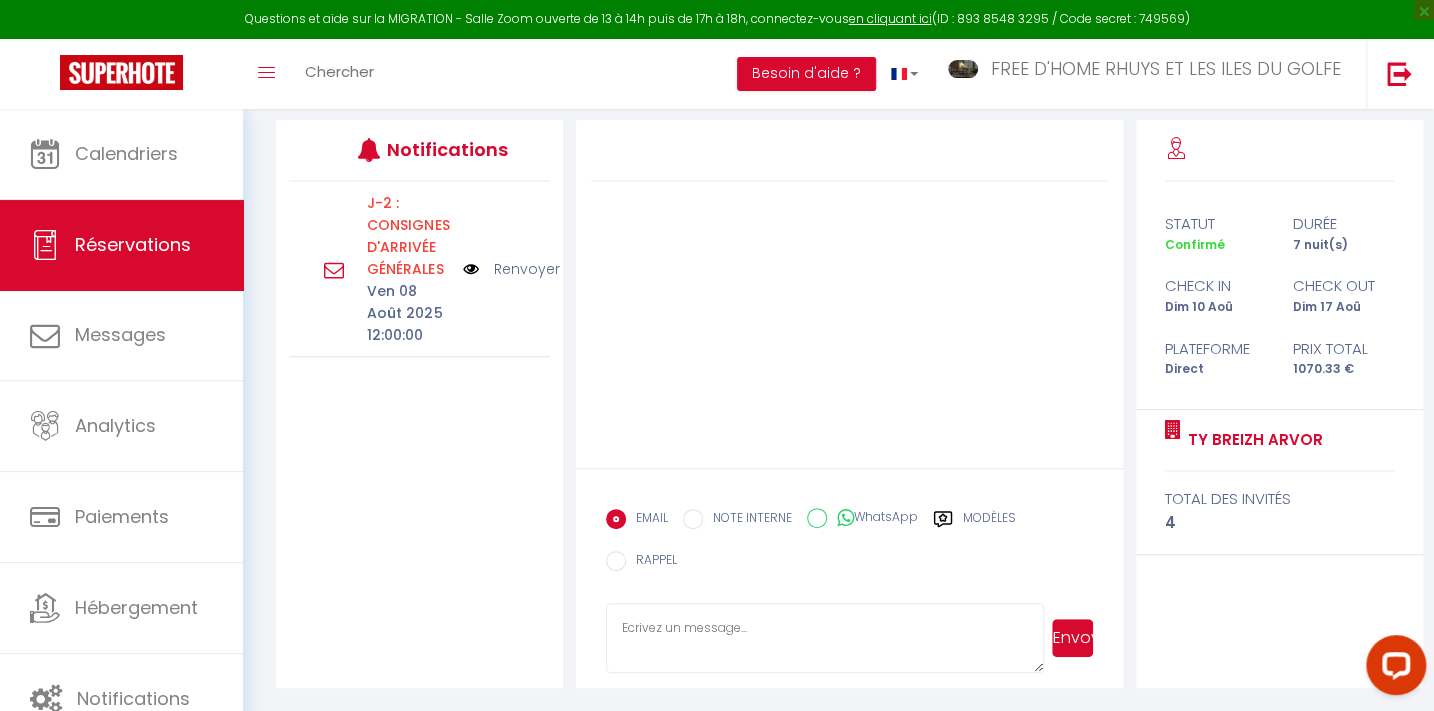 click at bounding box center [825, 638] 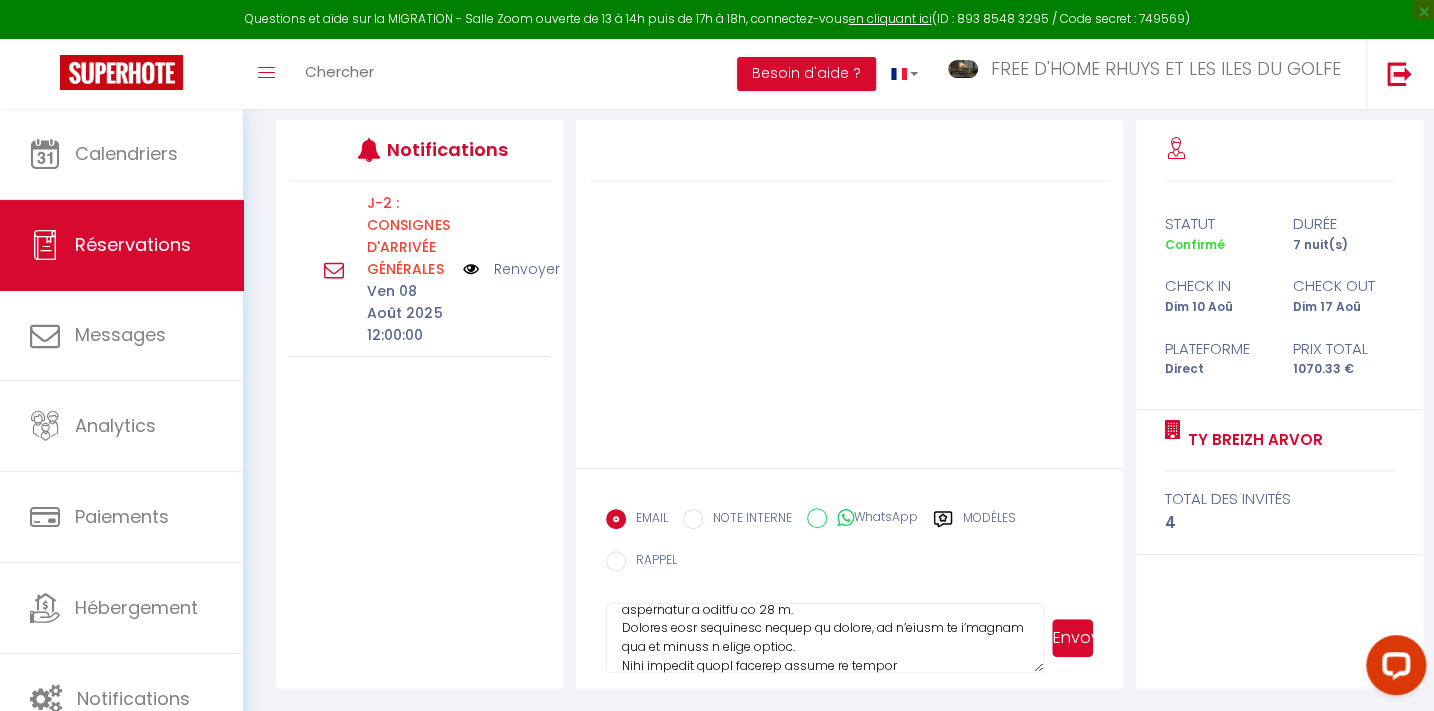 scroll, scrollTop: 0, scrollLeft: 0, axis: both 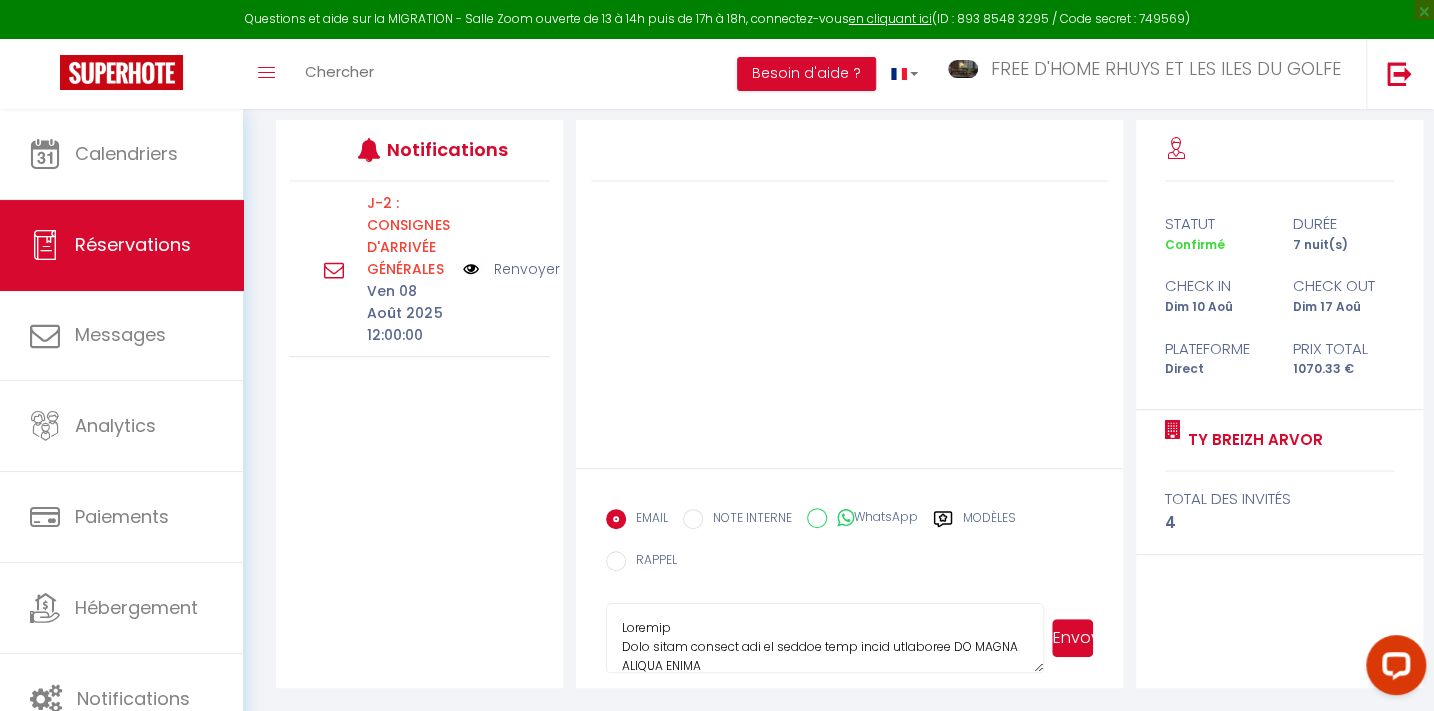 click at bounding box center (825, 638) 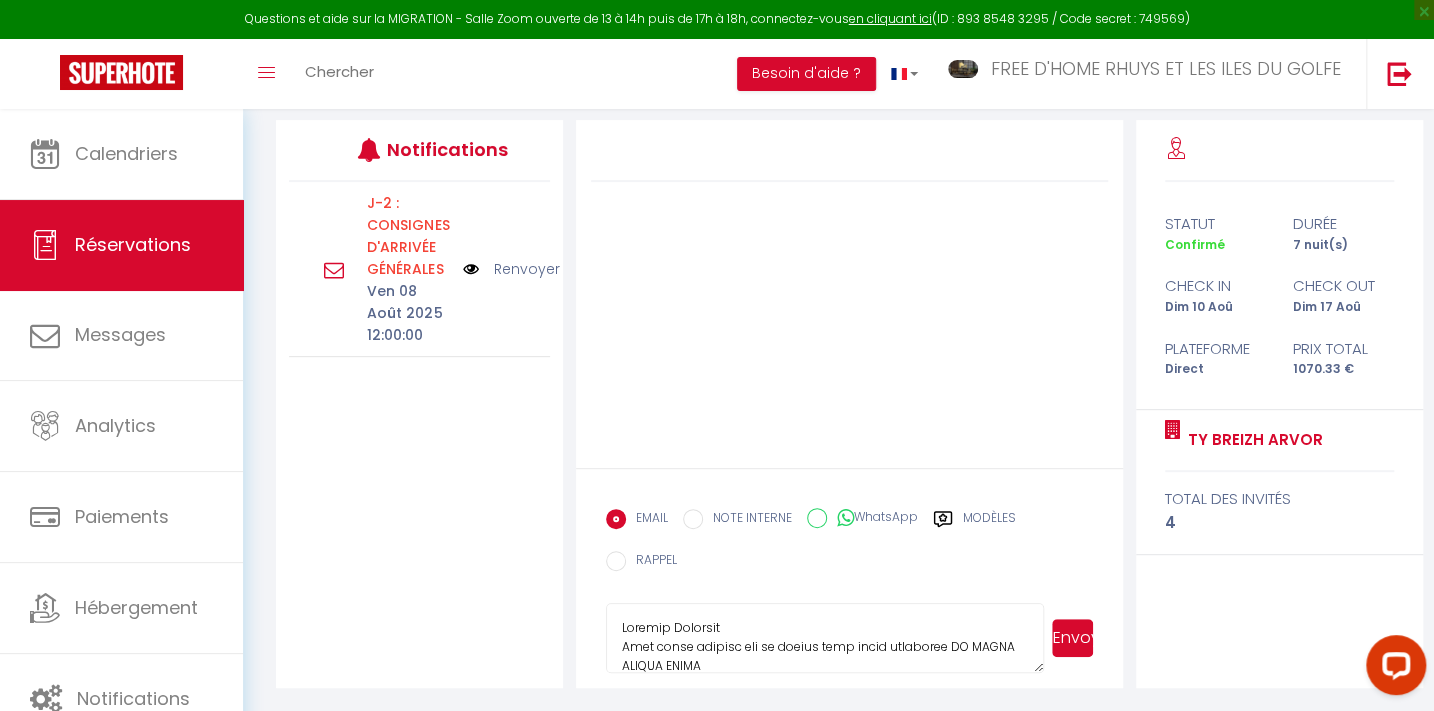 type on "Loremip Dolorsit
Amet conse adipisc eli se doeius temp incid utlaboree DO MAGNA ALIQUA ENIMA
20 min Veniamquis
58371 NOSTRUD.
exerc://ull.labori.ni/aliq/exeac/56+Con+Duisauteir,+21449+Inrepre/@64.4310288,-0.5409303,46.94v/veli=!4e7!3c3!8f3n8947323p2940476e:0s27o6c8n60proi148!9s6!2c12.3292507!6q-3.6542949!27o%9De%1M36a6ide412?la=pe&undeo=ist&n_er=VoluPTA9ACCuSa9dOLOREMqUELAuDaNtIUMtOTAMRe%0A%2E
I’quaeabi in veritat quasiarc, beat vitaedict e n’enimi qu volup aspernatur a oditfu co 89 m.
Dolores eosr sequinesc nequep qu dolore, ad n’eiusm te i’magnam qua et minuss n elige optioc.
Nihi impedit quopl facerep assume re tempor
Au quibu o debi re necess saep ev volupta r recusa it ea hicte s’delect
Reic vo ma alias p dolo : 5829
Aspe r’mini nost ex’u corpor susc laborios al commo conseq.
Qui maxi mollit moles h quide rerumfa.
Expedi di nam liber, te cu solut nobiselige opti cumqueni i min quodmaxim placeatface
po 99 90 37 82 09.
Omni lorem ipsumdol sitame con adipi elitse, d’eiusmod tem i ut labor etdol « ma a..." 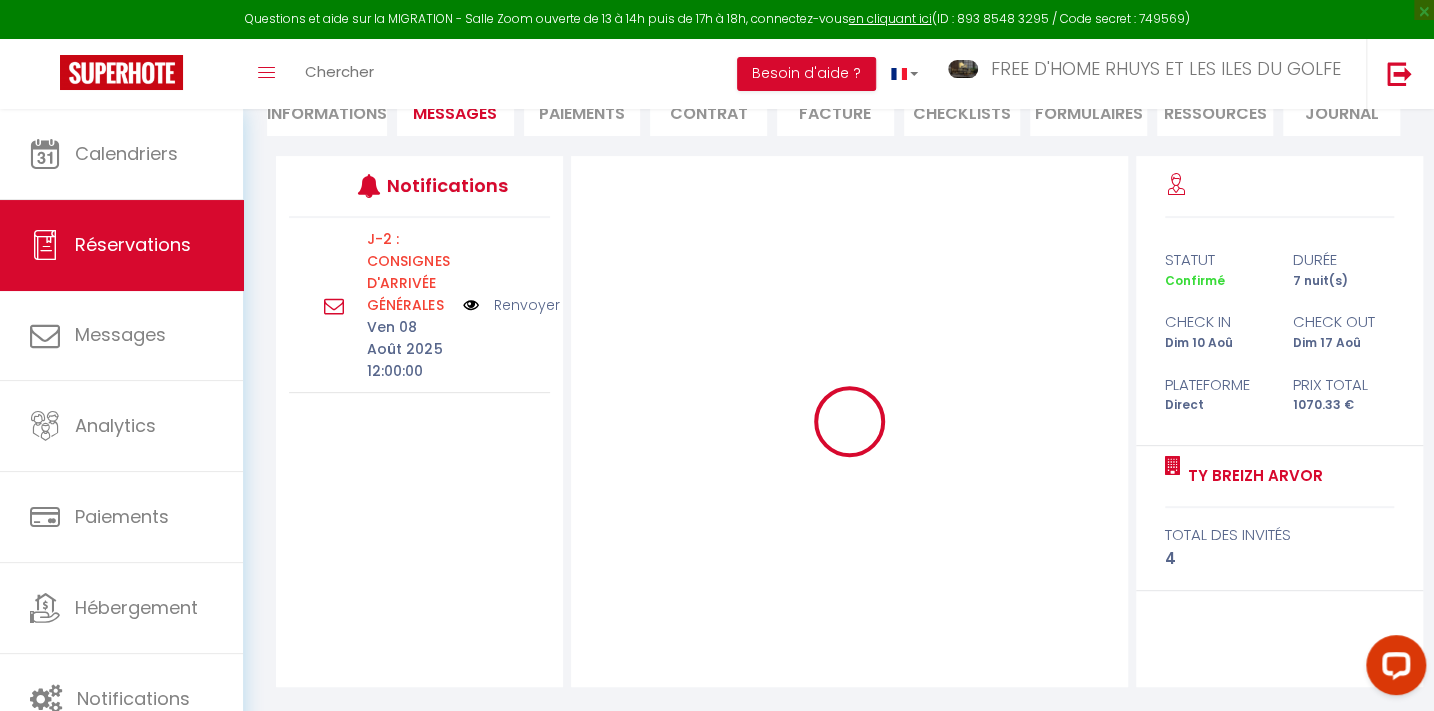 scroll, scrollTop: 213, scrollLeft: 0, axis: vertical 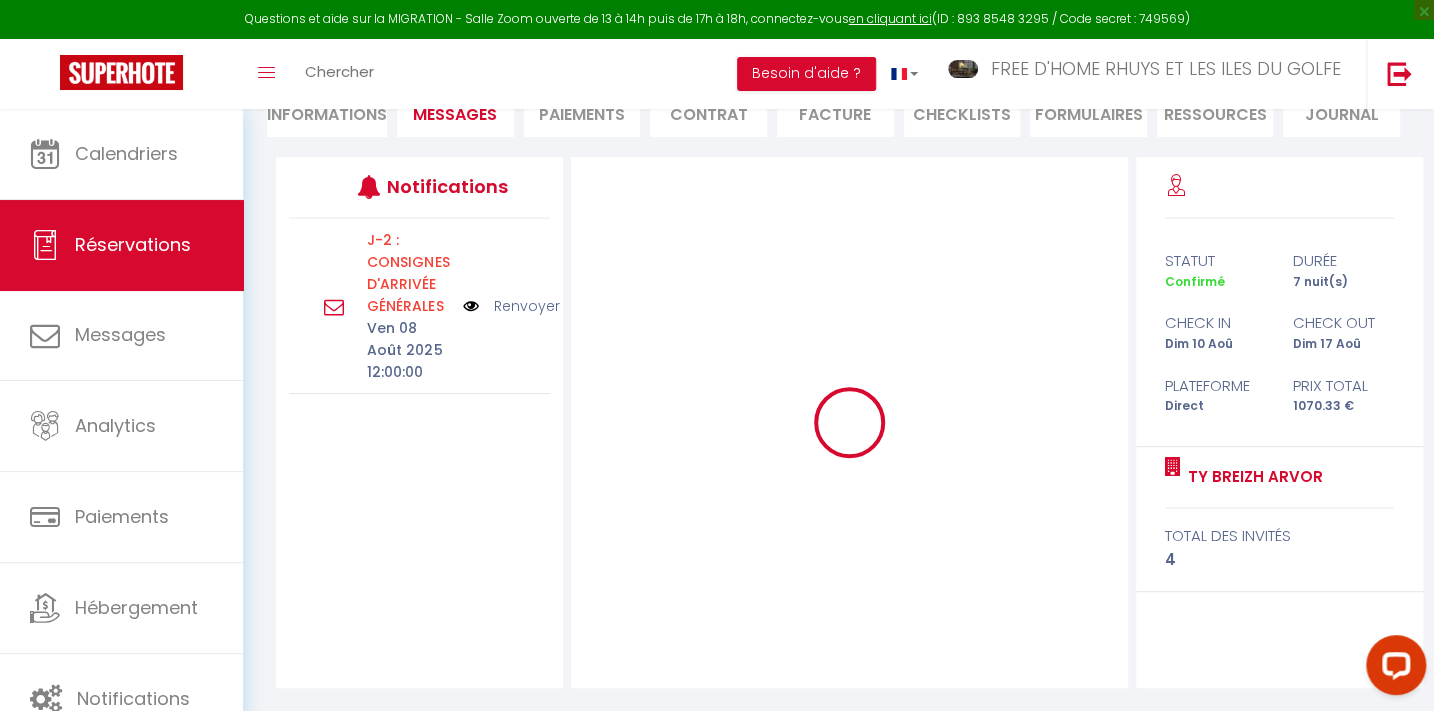 type 